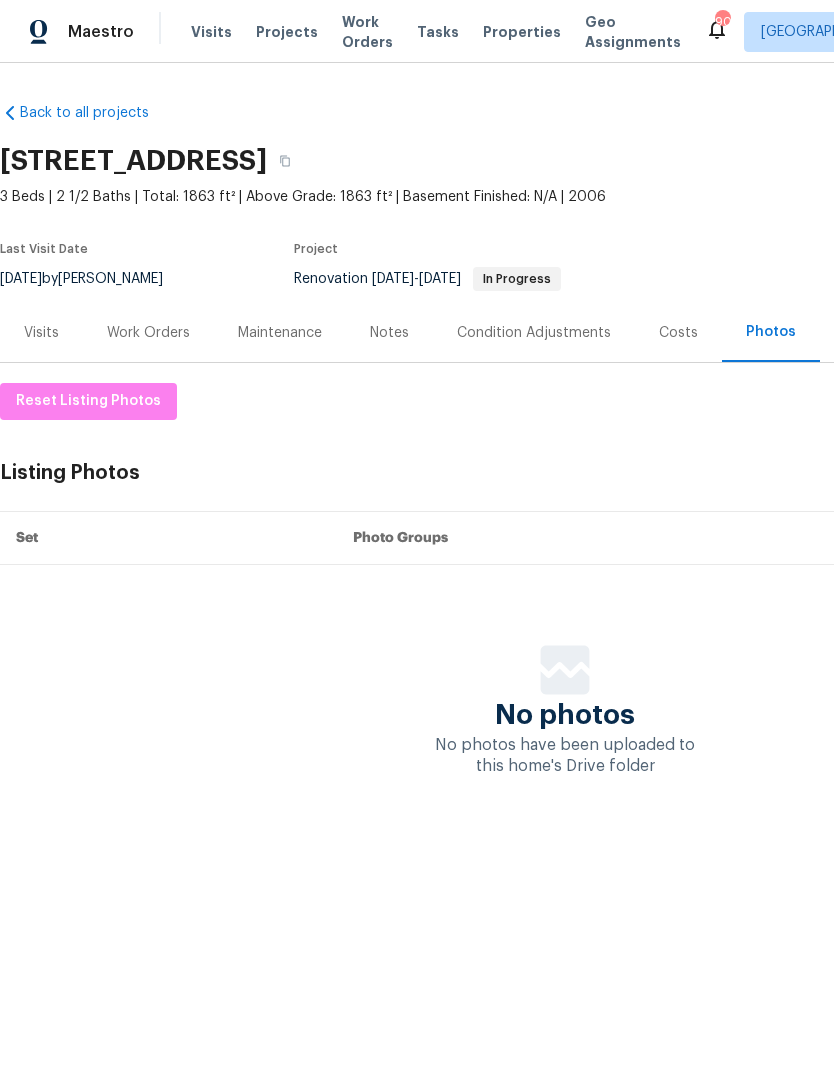 scroll, scrollTop: 0, scrollLeft: 0, axis: both 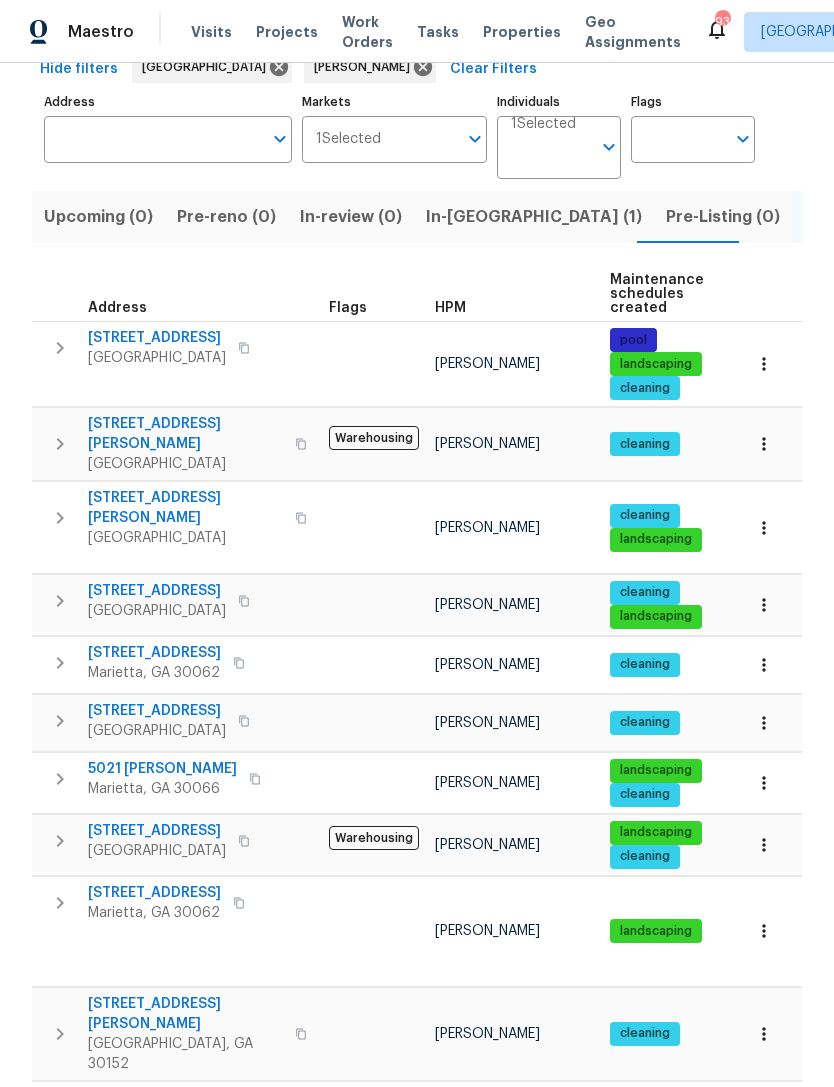 click 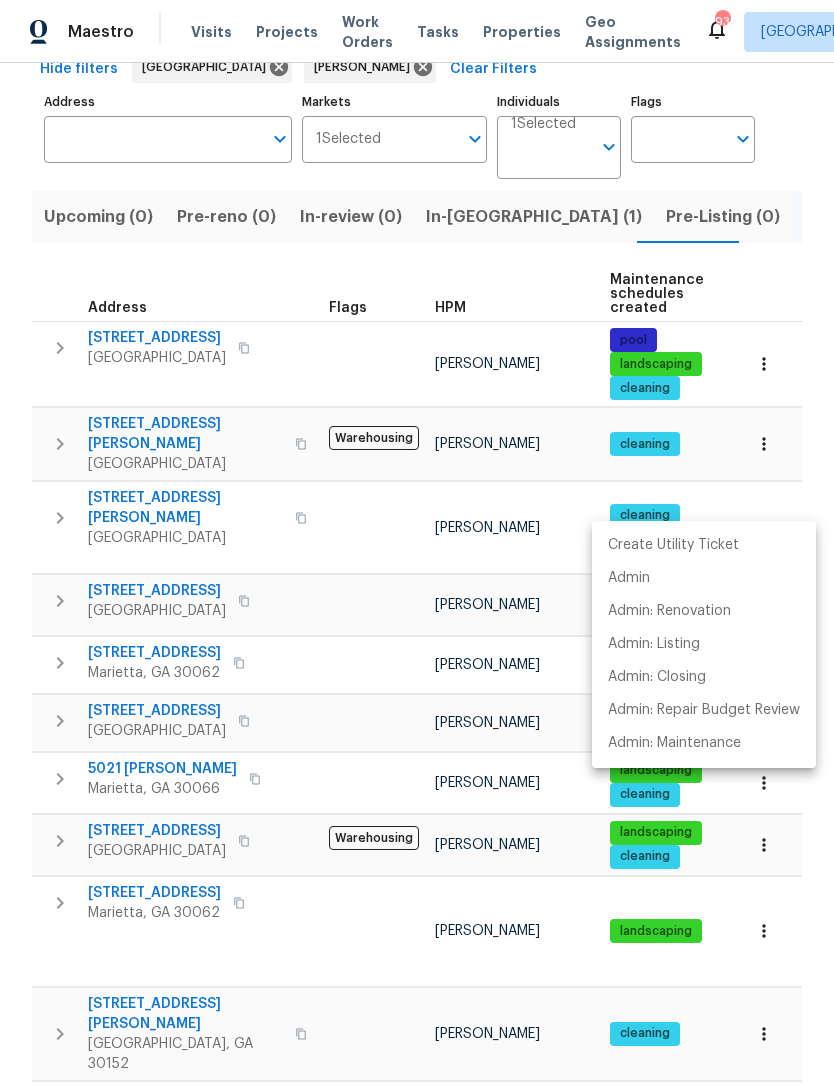 click at bounding box center (417, 543) 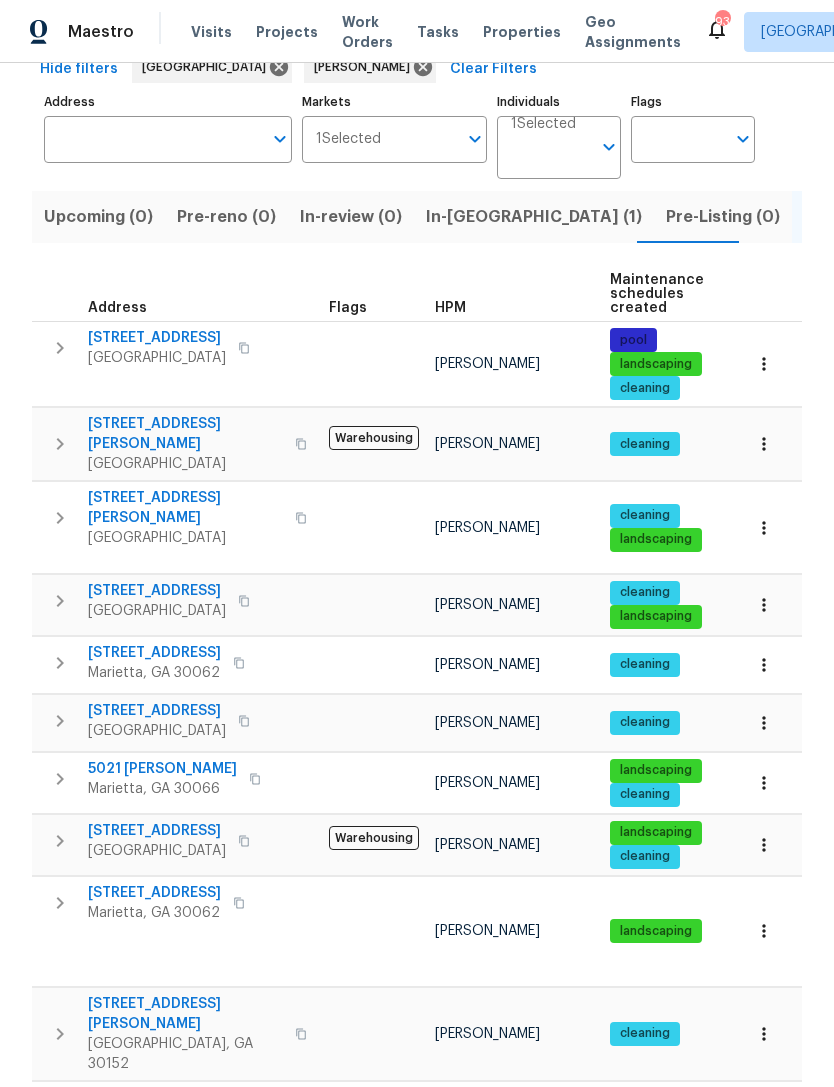 click on "4190 Haynes Mill Ct NW" at bounding box center [185, 508] 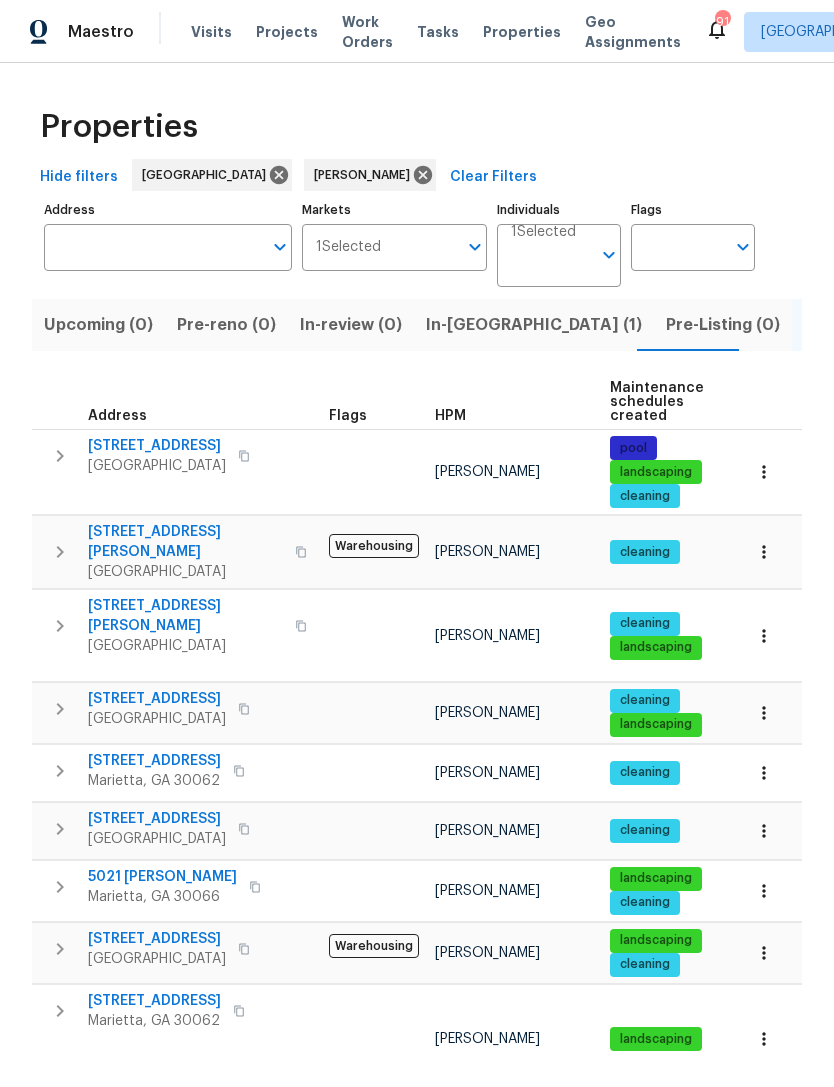 scroll, scrollTop: -1, scrollLeft: 0, axis: vertical 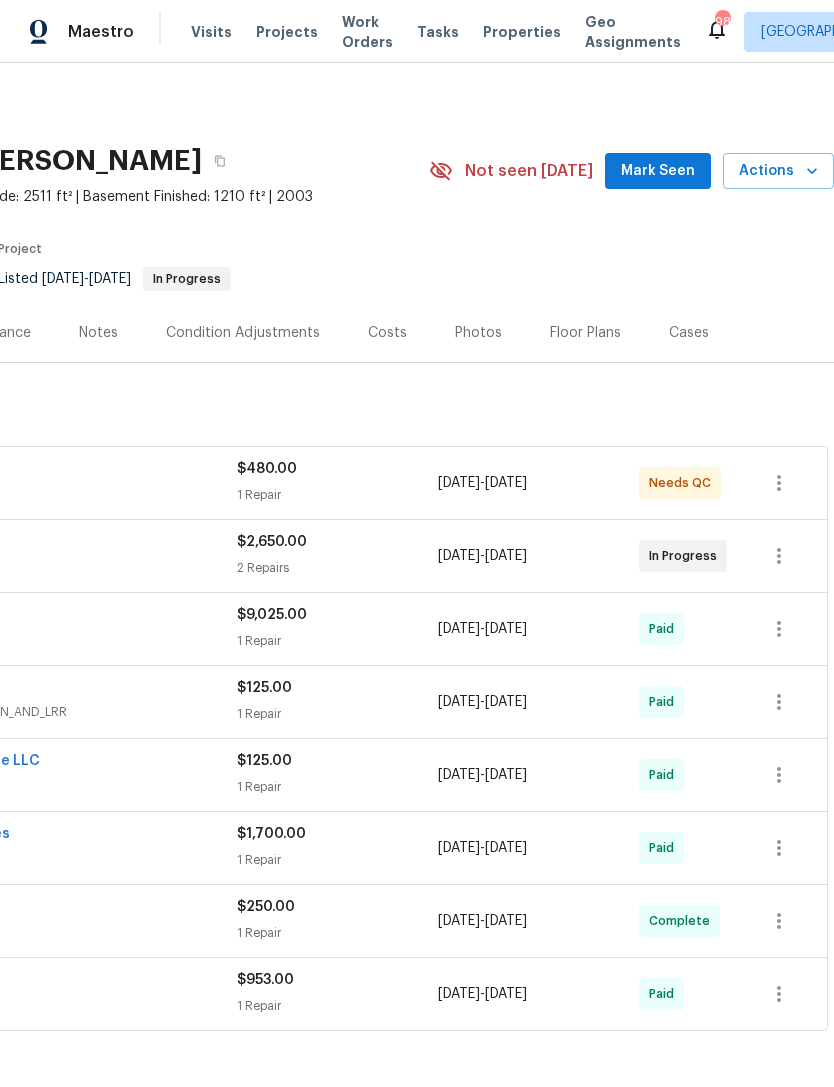 click 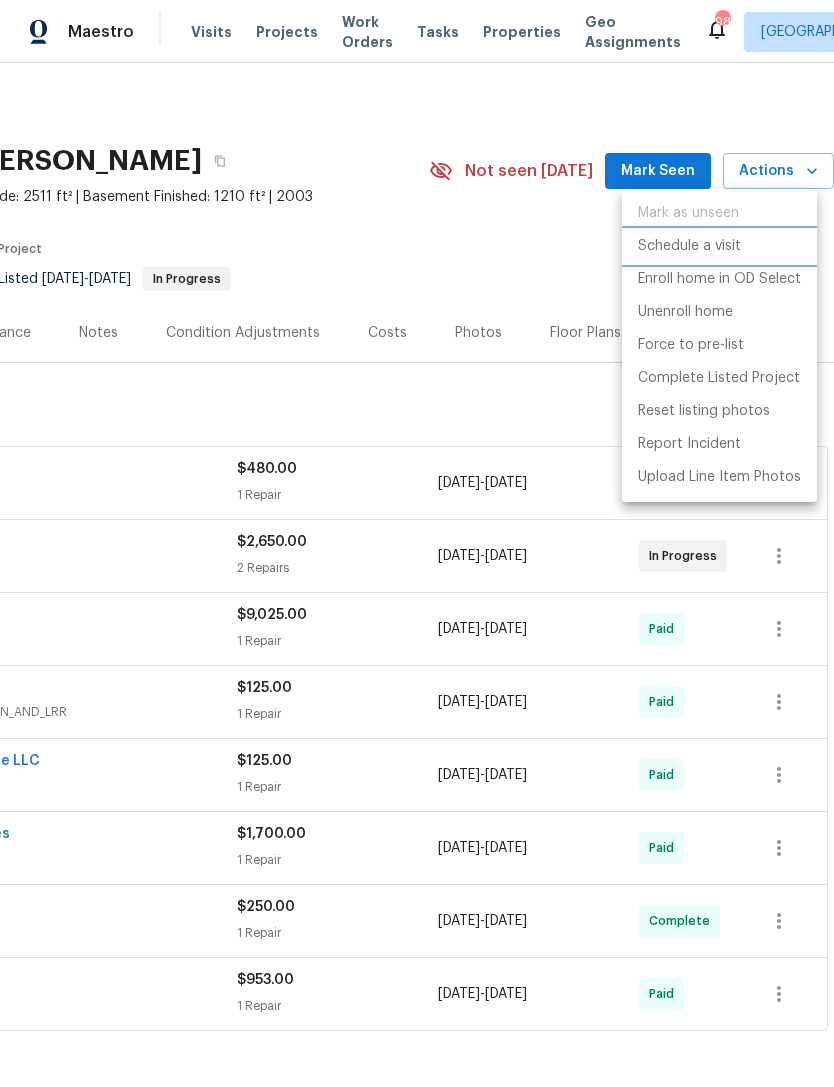 click on "Schedule a visit" at bounding box center [689, 246] 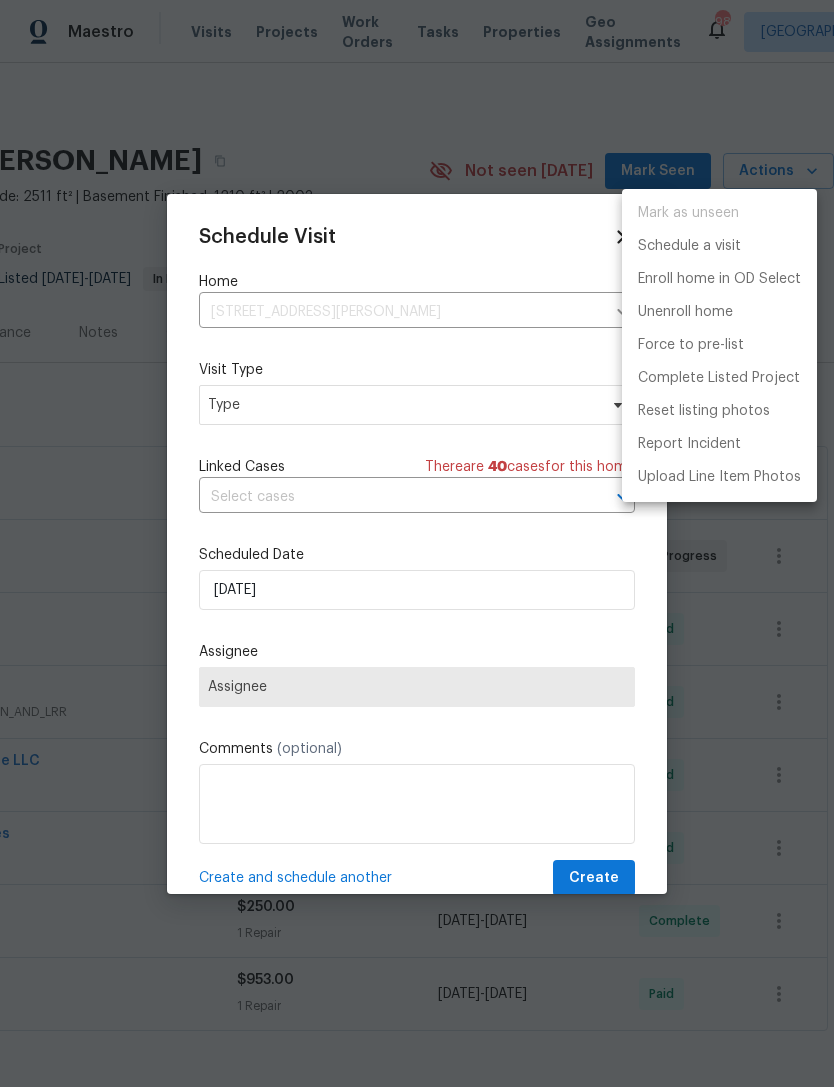 click at bounding box center [417, 543] 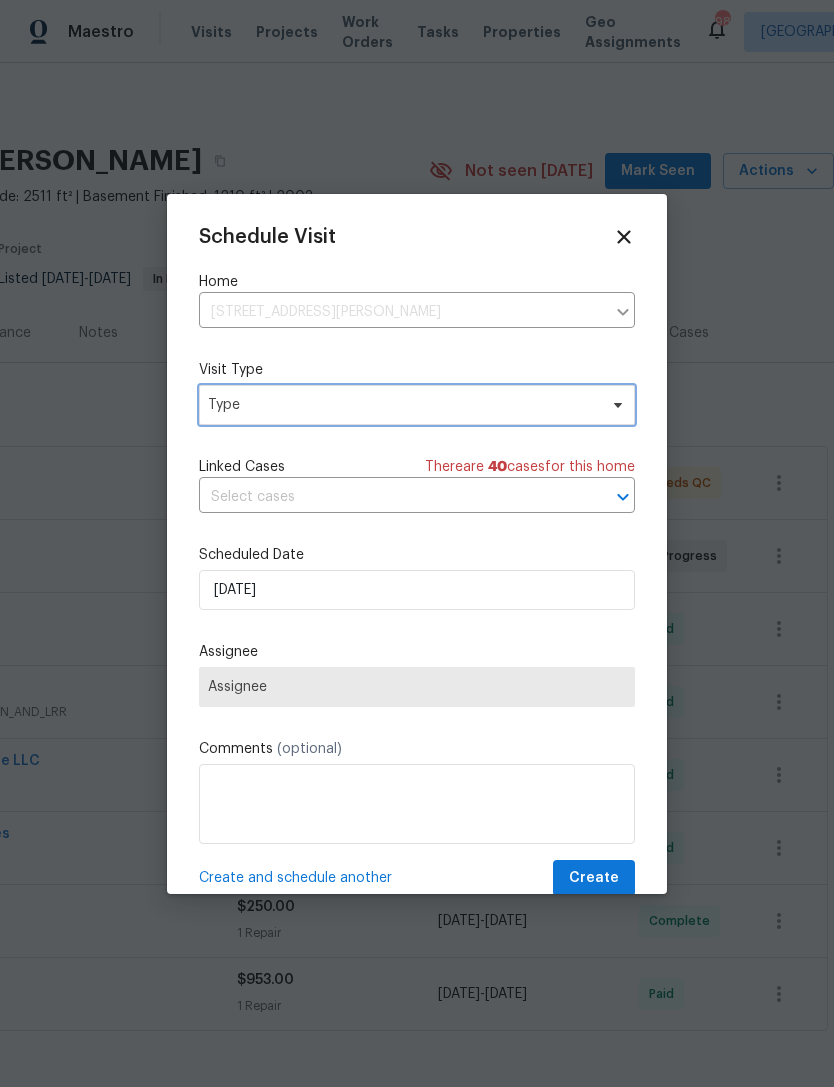 click on "Type" at bounding box center [402, 405] 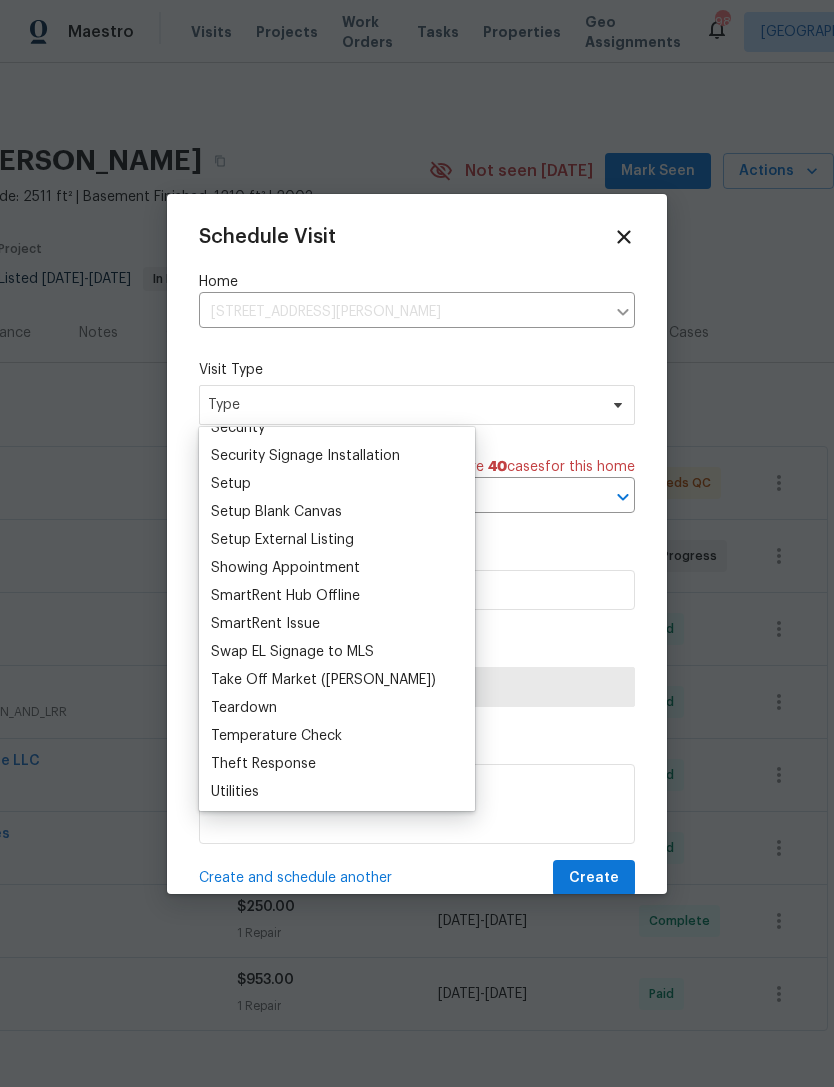 scroll, scrollTop: 1622, scrollLeft: 0, axis: vertical 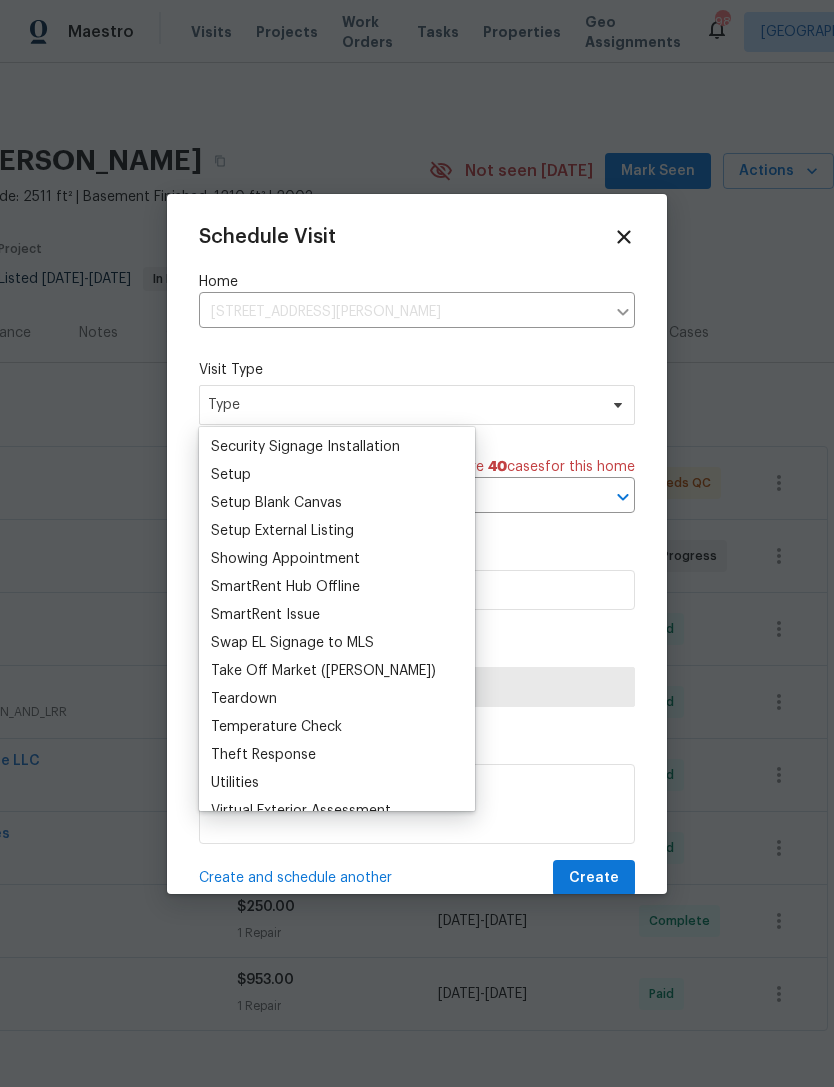 click on "SmartRent Issue" at bounding box center (265, 615) 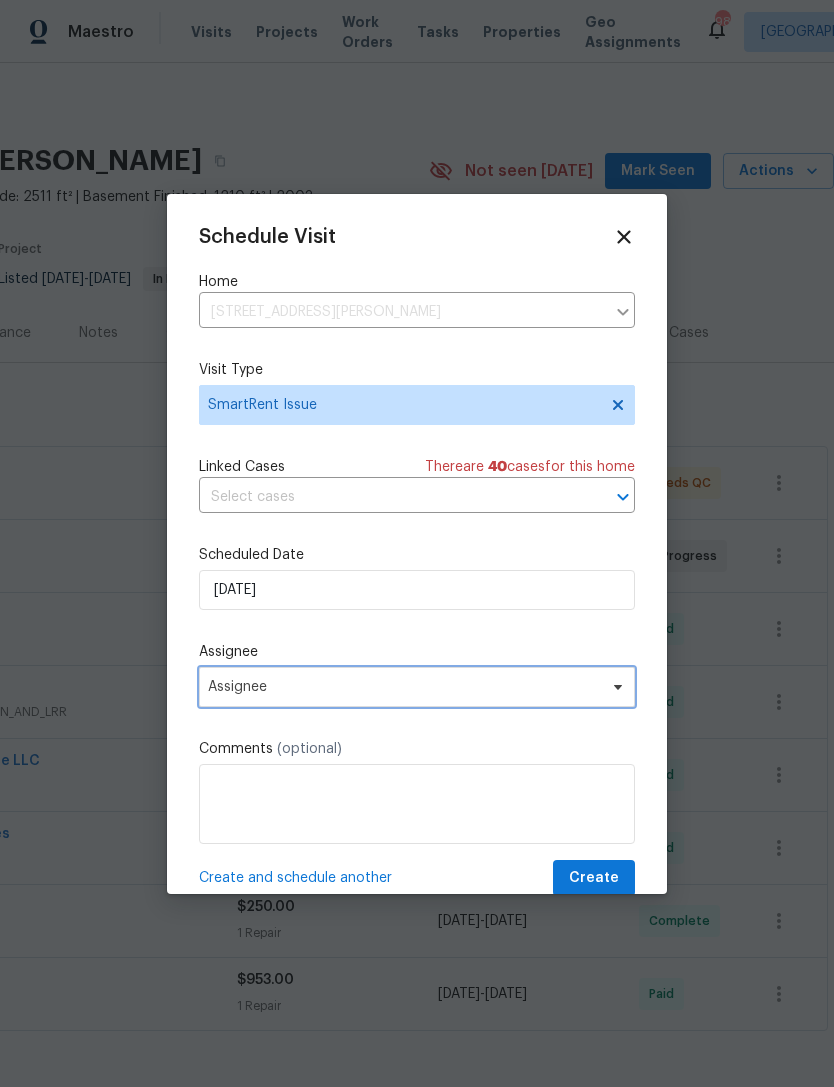 click on "Assignee" at bounding box center [404, 687] 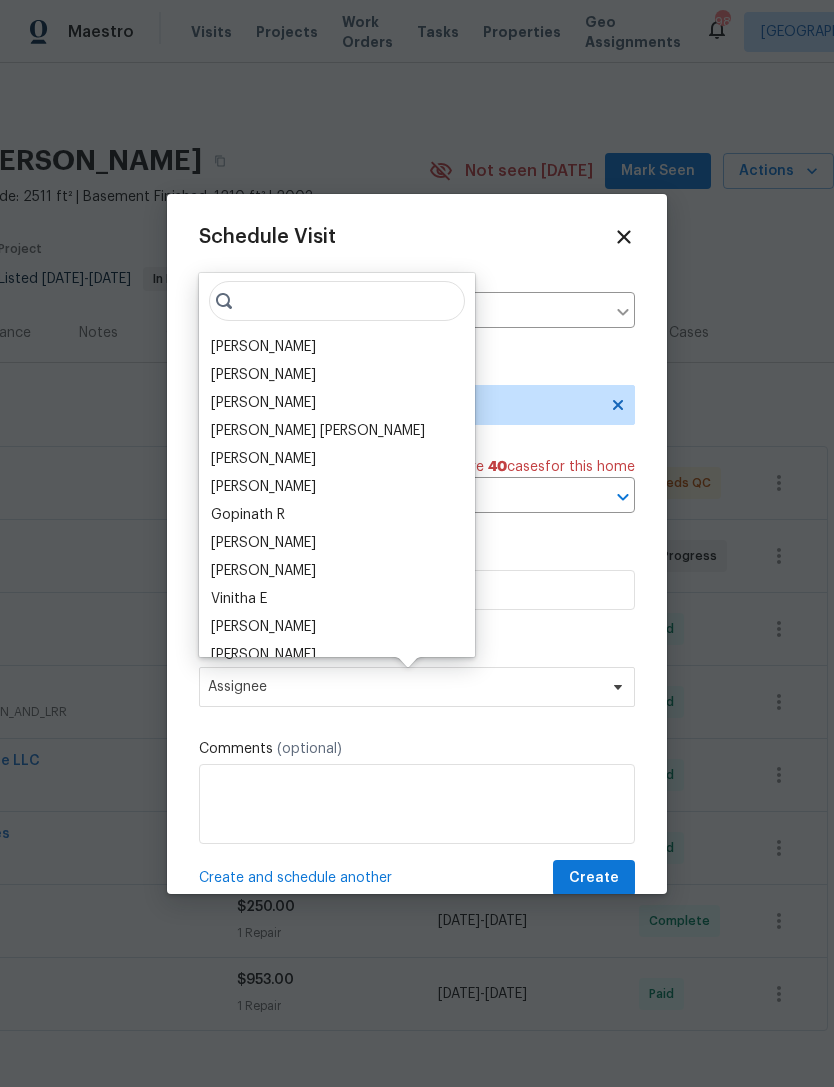 click on "[PERSON_NAME]" at bounding box center [263, 347] 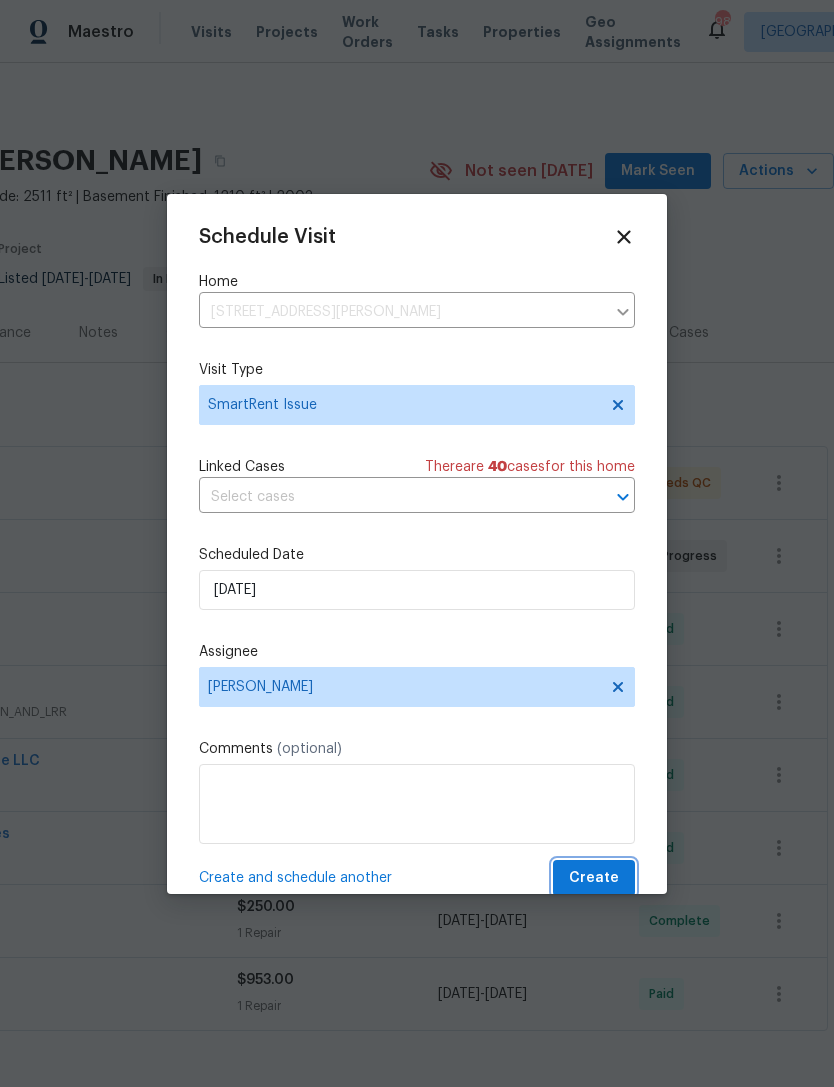 click on "Create" at bounding box center (594, 878) 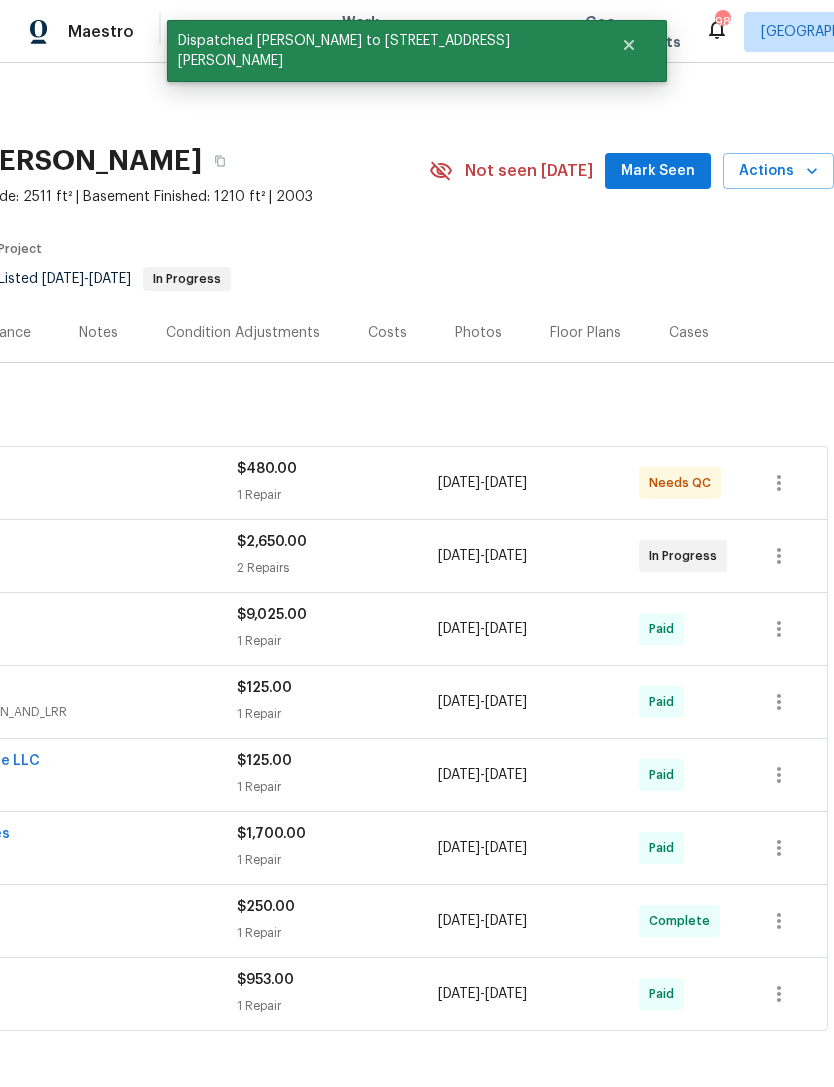 click on "Mark Seen" at bounding box center [658, 171] 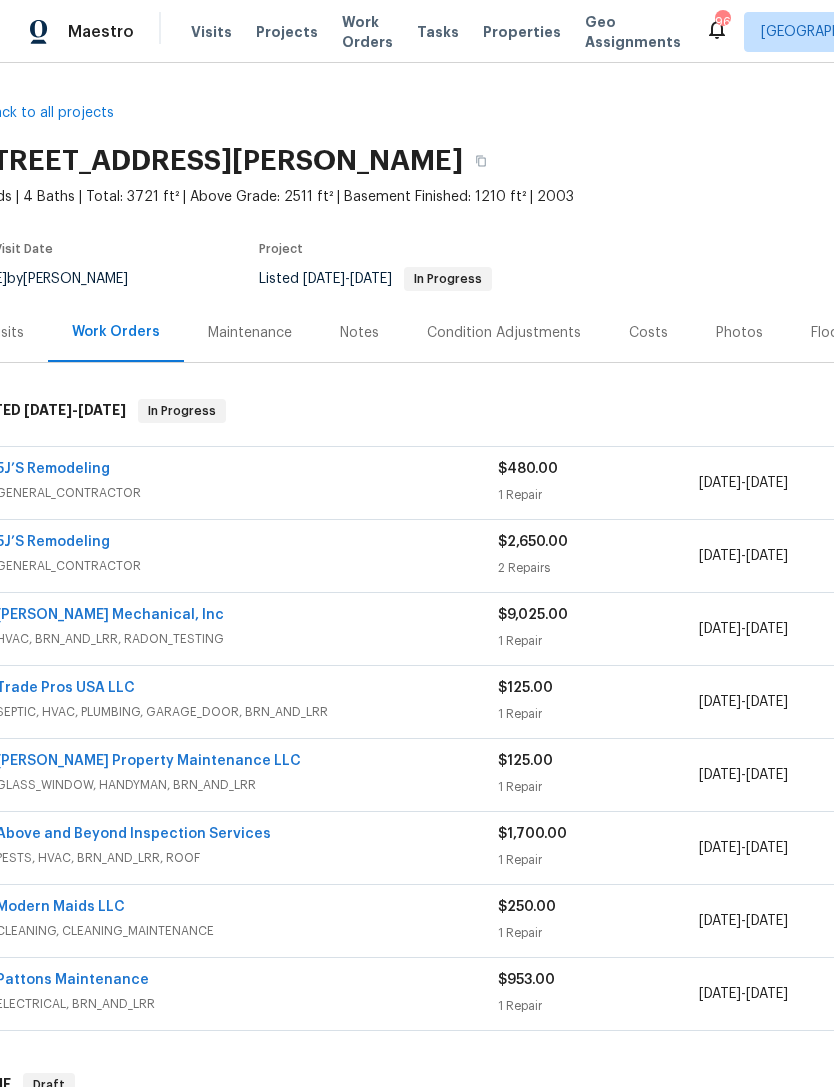 scroll, scrollTop: -3, scrollLeft: 37, axis: both 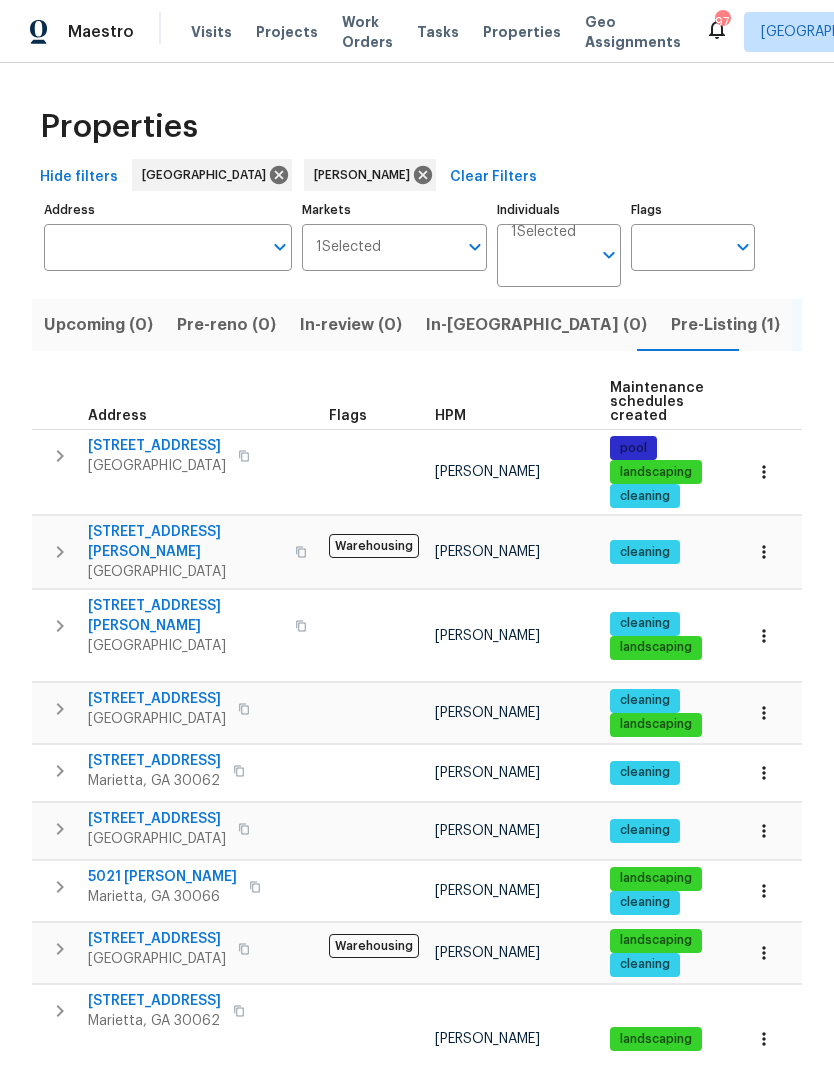 click on "Pre-Listing (1)" at bounding box center [725, 325] 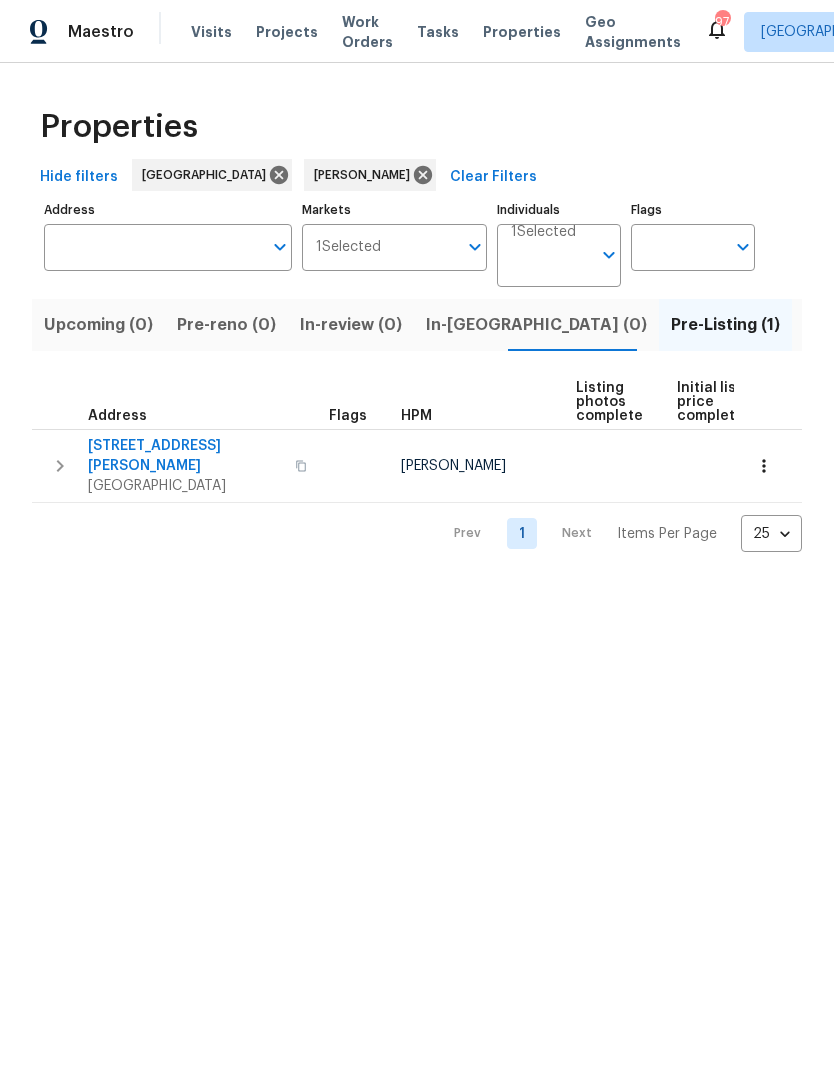 scroll, scrollTop: 0, scrollLeft: 0, axis: both 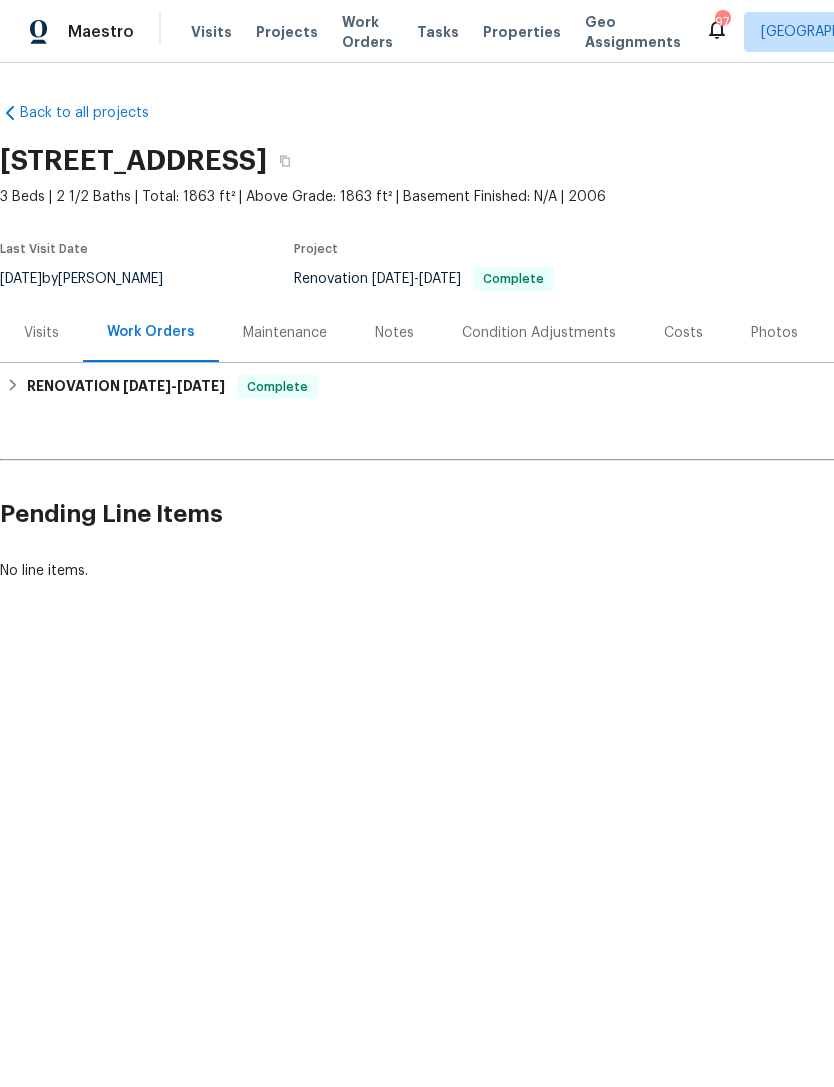 click on "Notes" at bounding box center (394, 333) 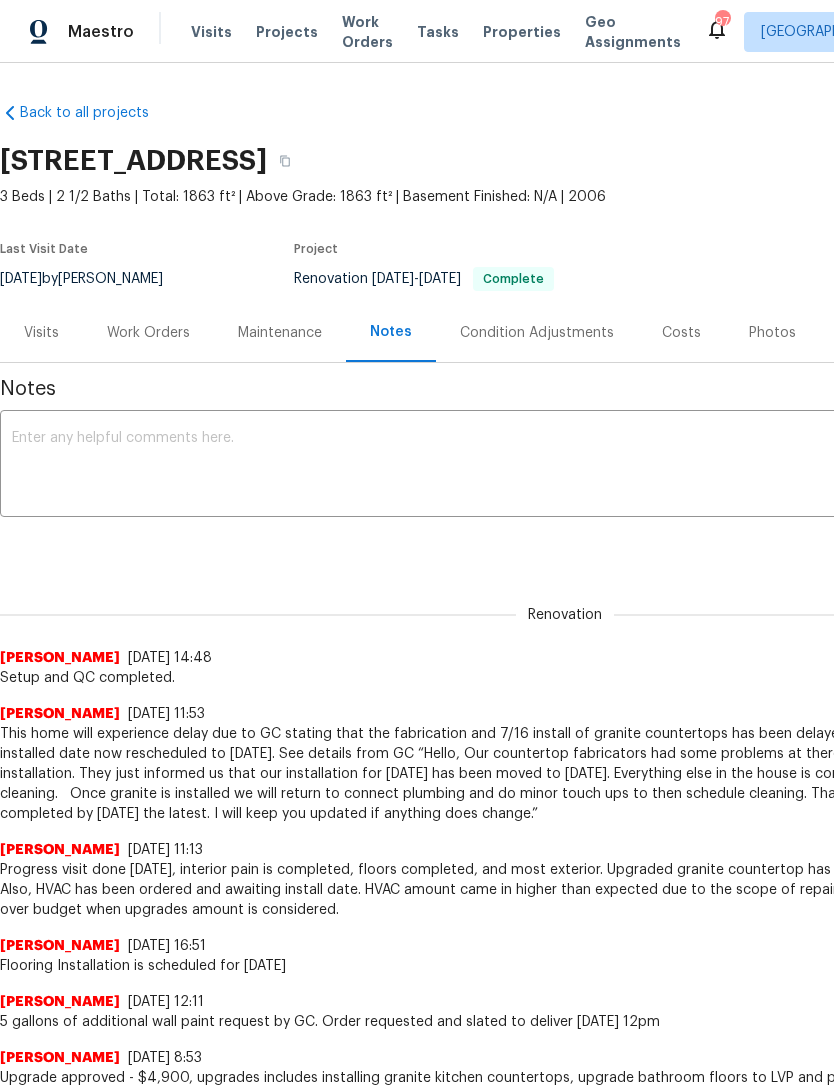 scroll, scrollTop: 0, scrollLeft: 0, axis: both 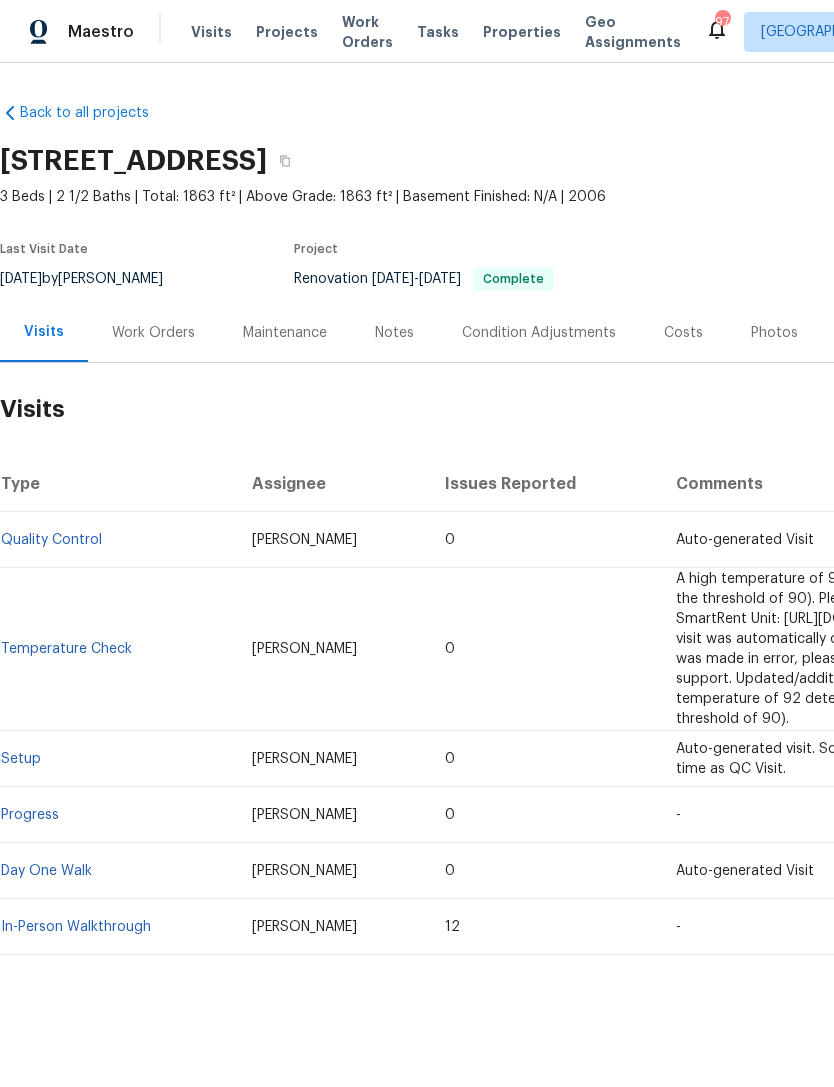 click on "Work Orders" at bounding box center [153, 333] 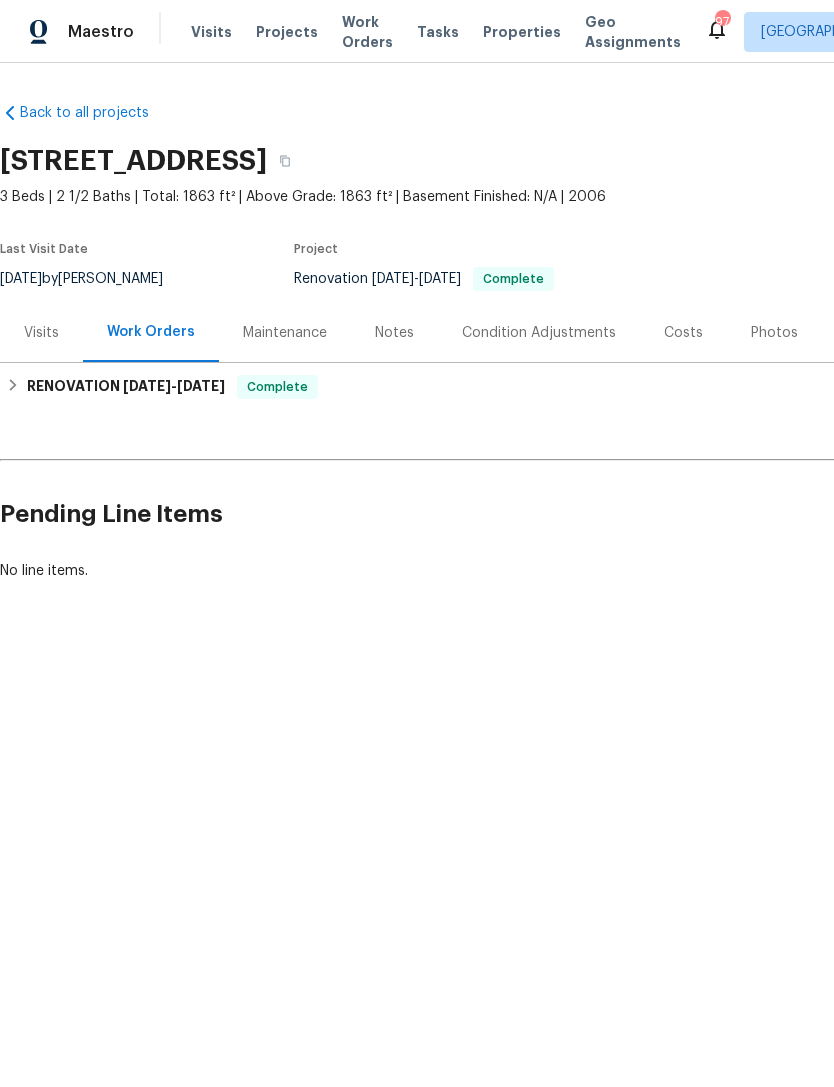 click on "Maintenance" at bounding box center [285, 333] 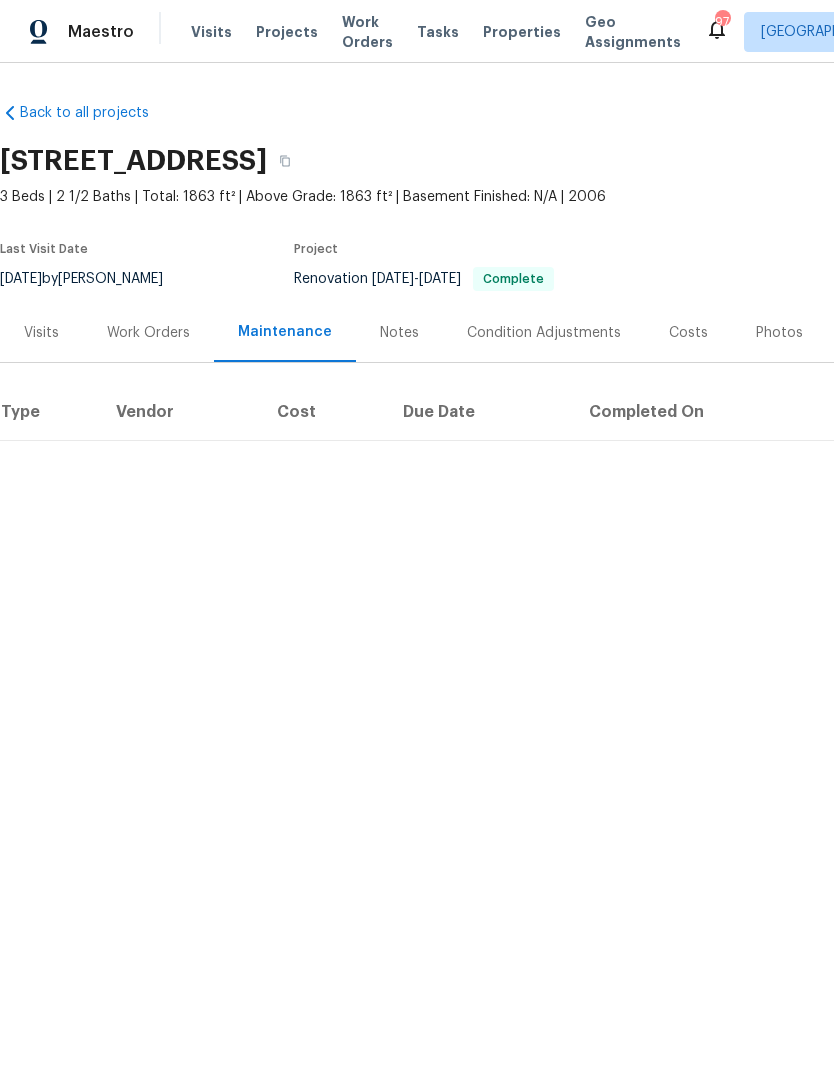 click on "Notes" at bounding box center [399, 333] 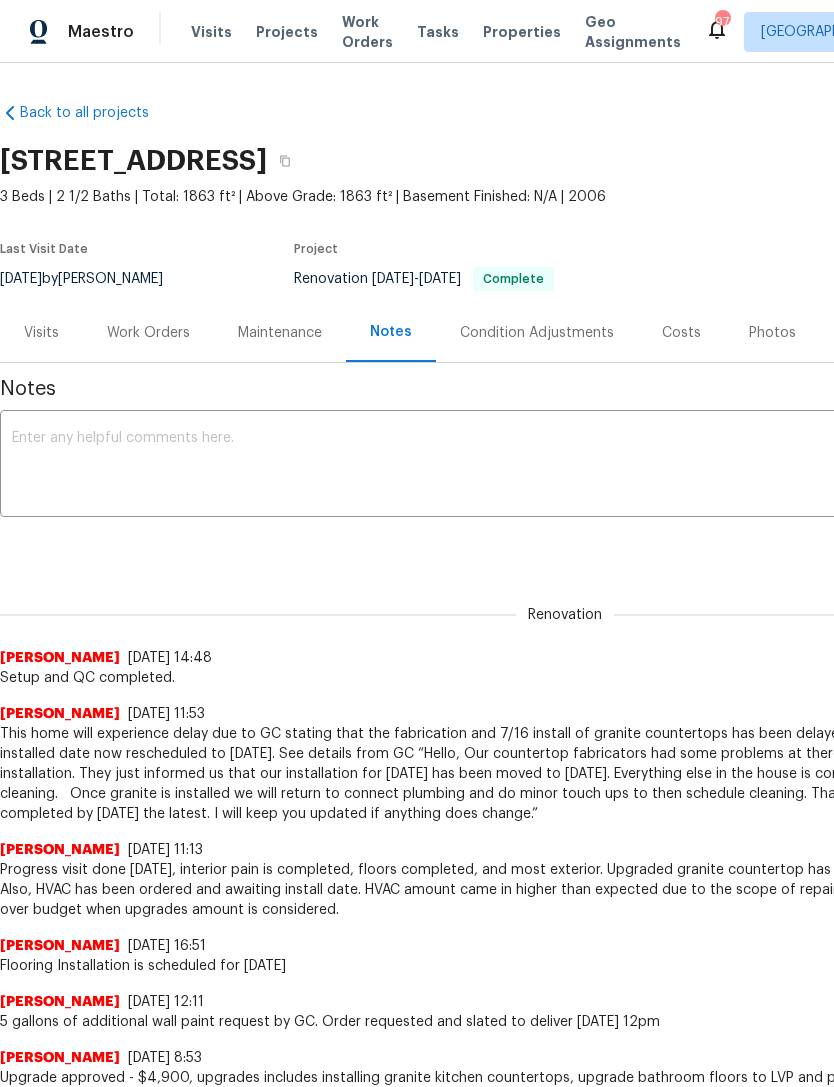 click on "Photos" at bounding box center (772, 332) 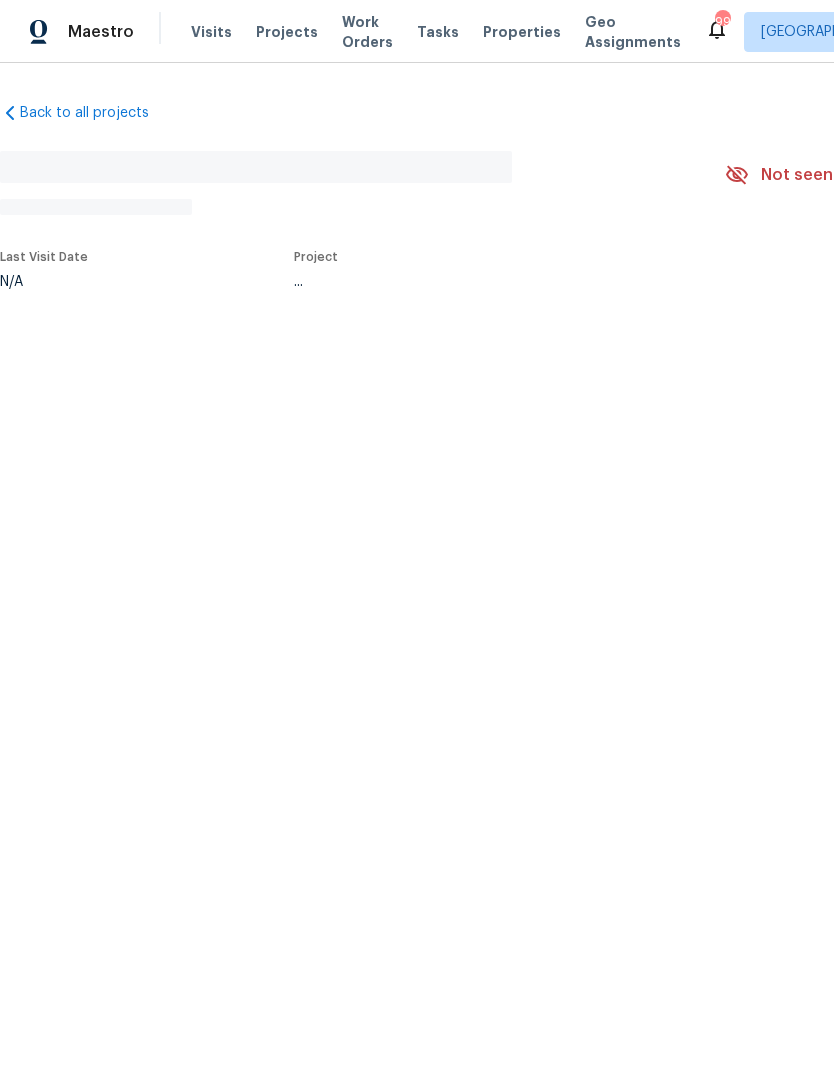 scroll, scrollTop: 0, scrollLeft: 0, axis: both 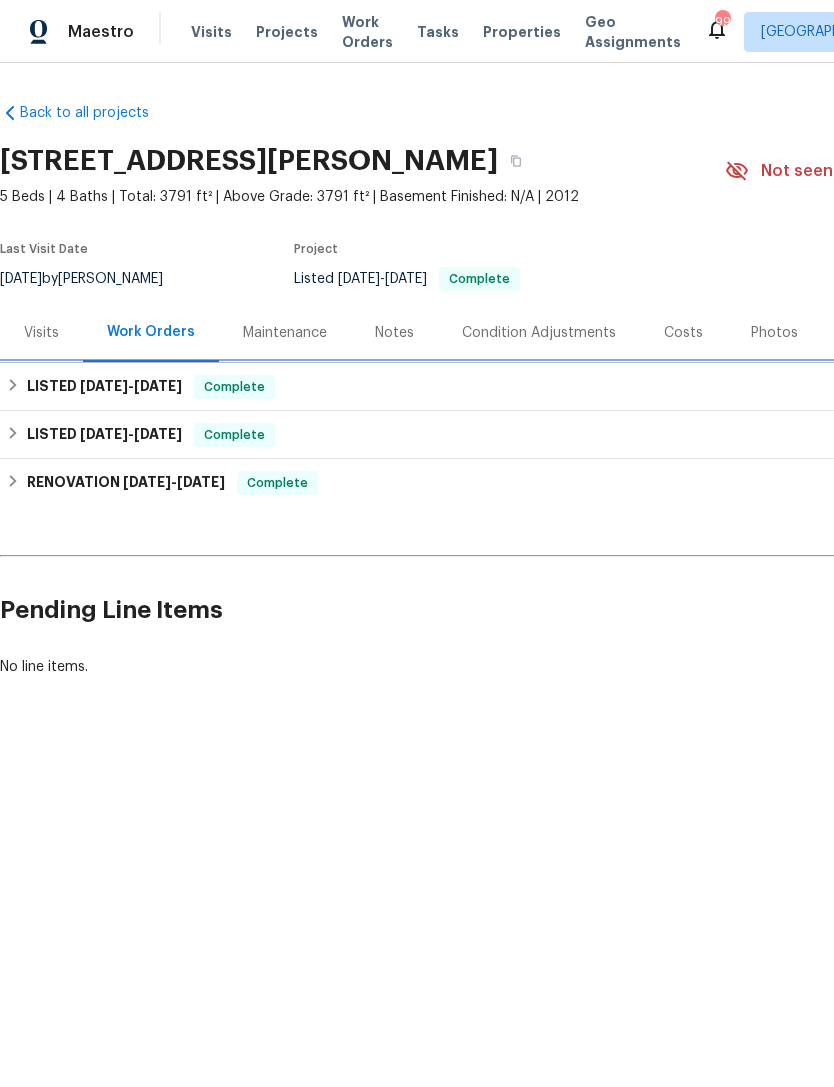 click on "LISTED   [DATE]  -  [DATE] Complete" at bounding box center (565, 387) 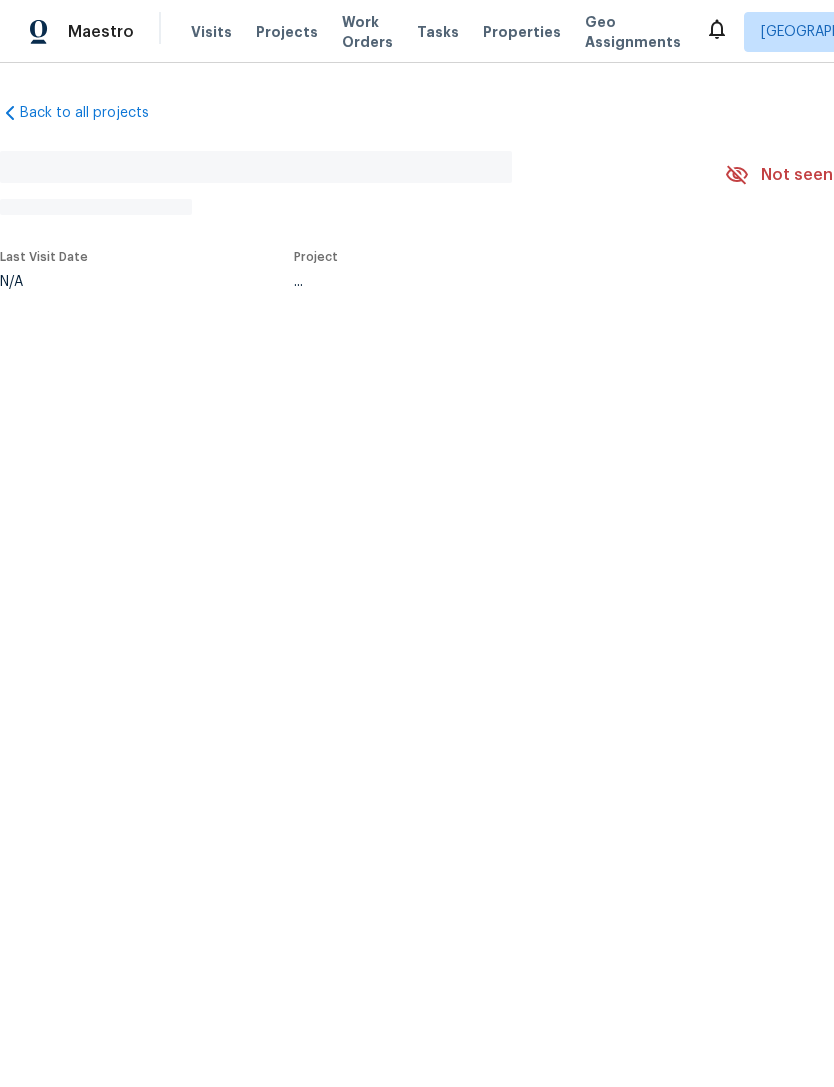 scroll, scrollTop: 0, scrollLeft: 0, axis: both 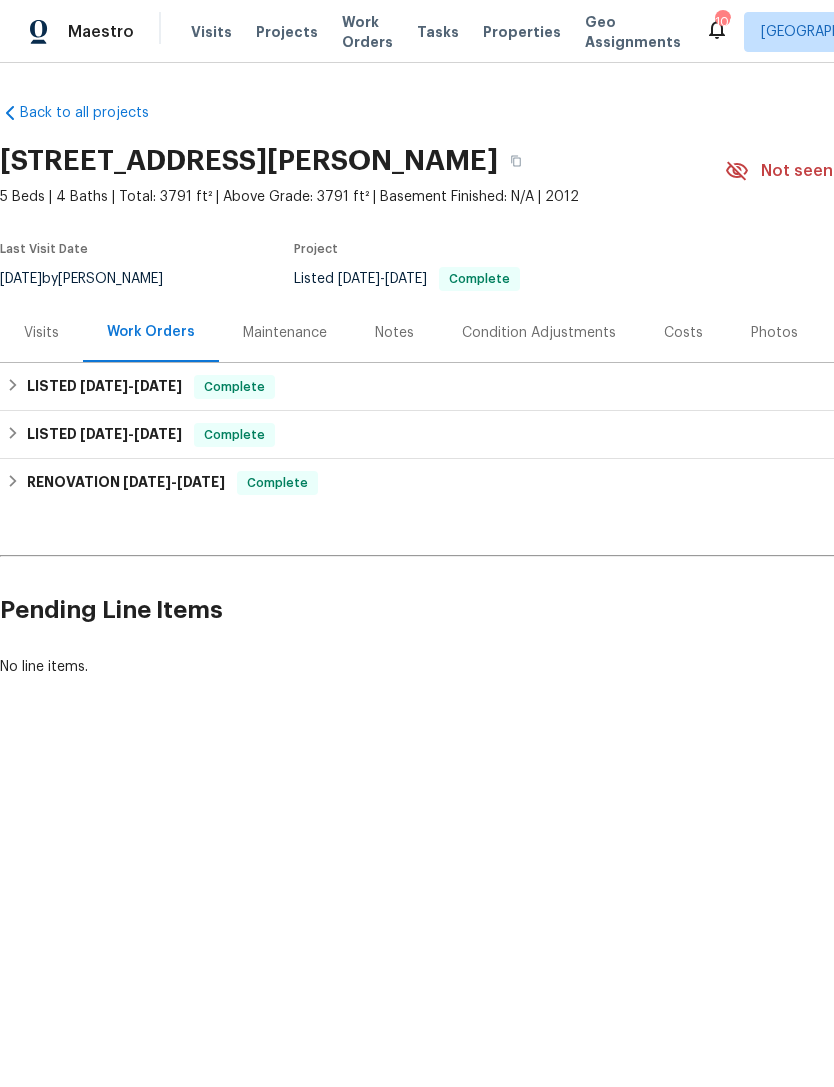 click on "Maintenance" at bounding box center [285, 333] 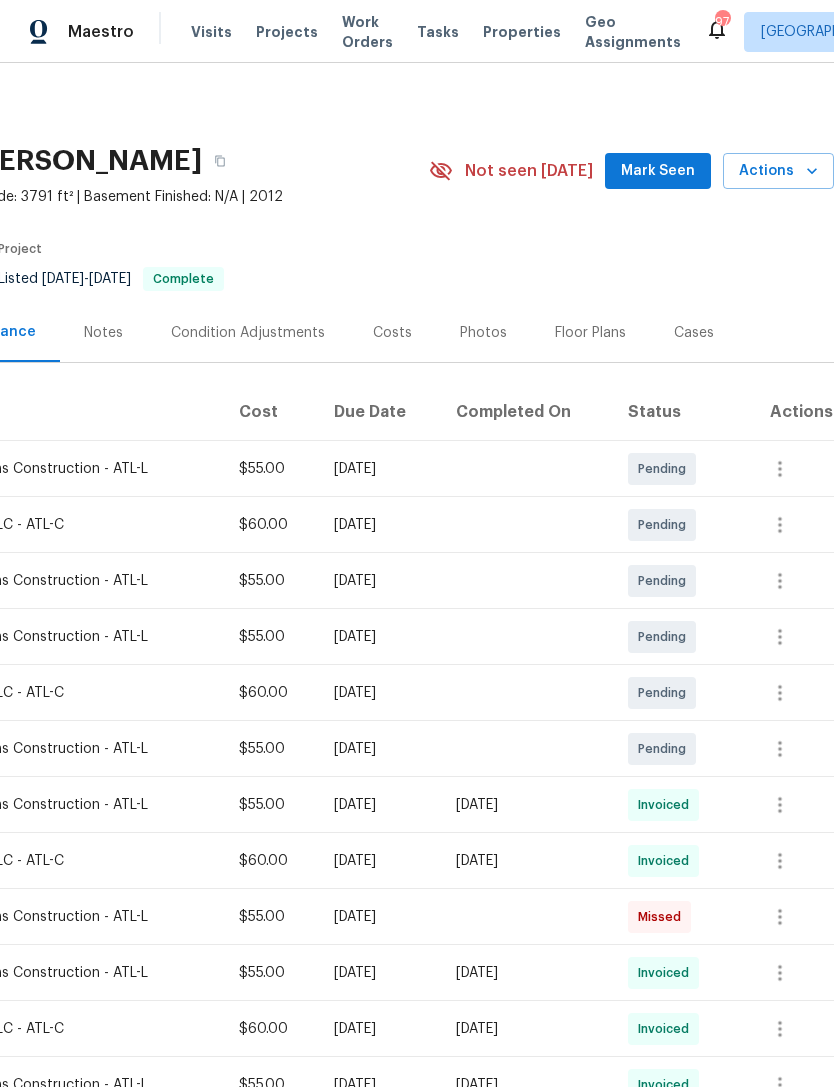 scroll, scrollTop: 0, scrollLeft: 296, axis: horizontal 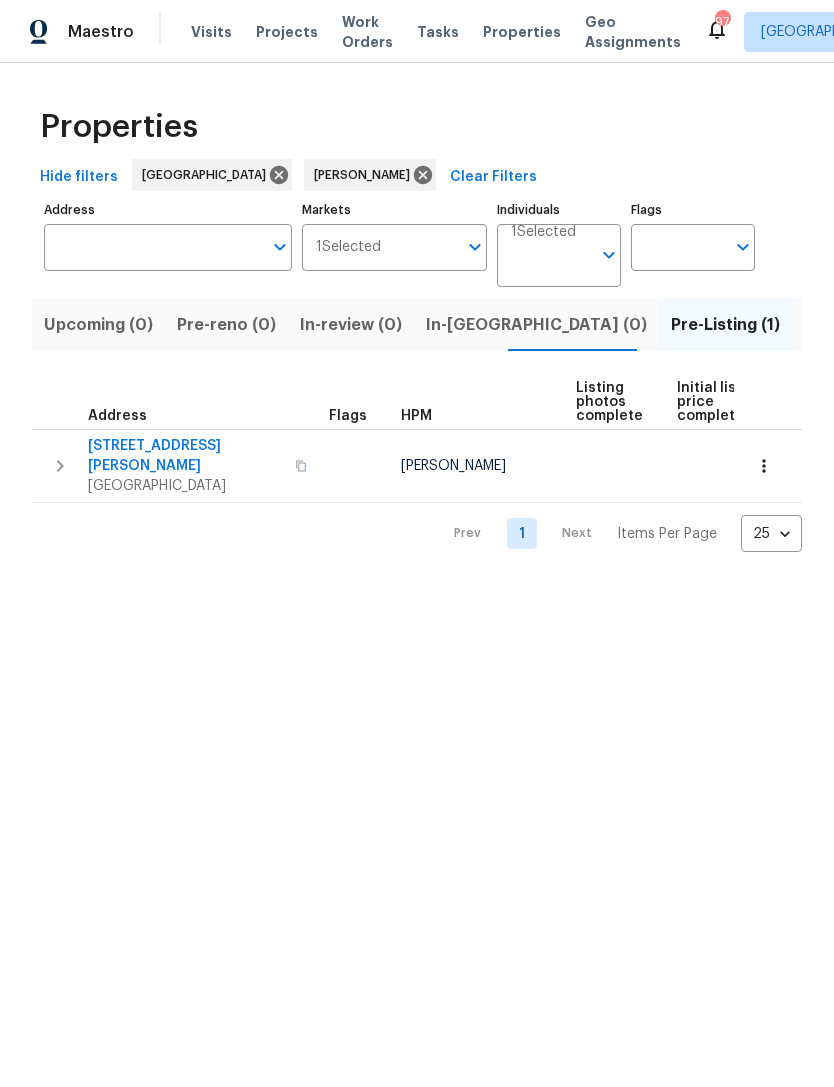 click on "Listed (15)" at bounding box center (845, 325) 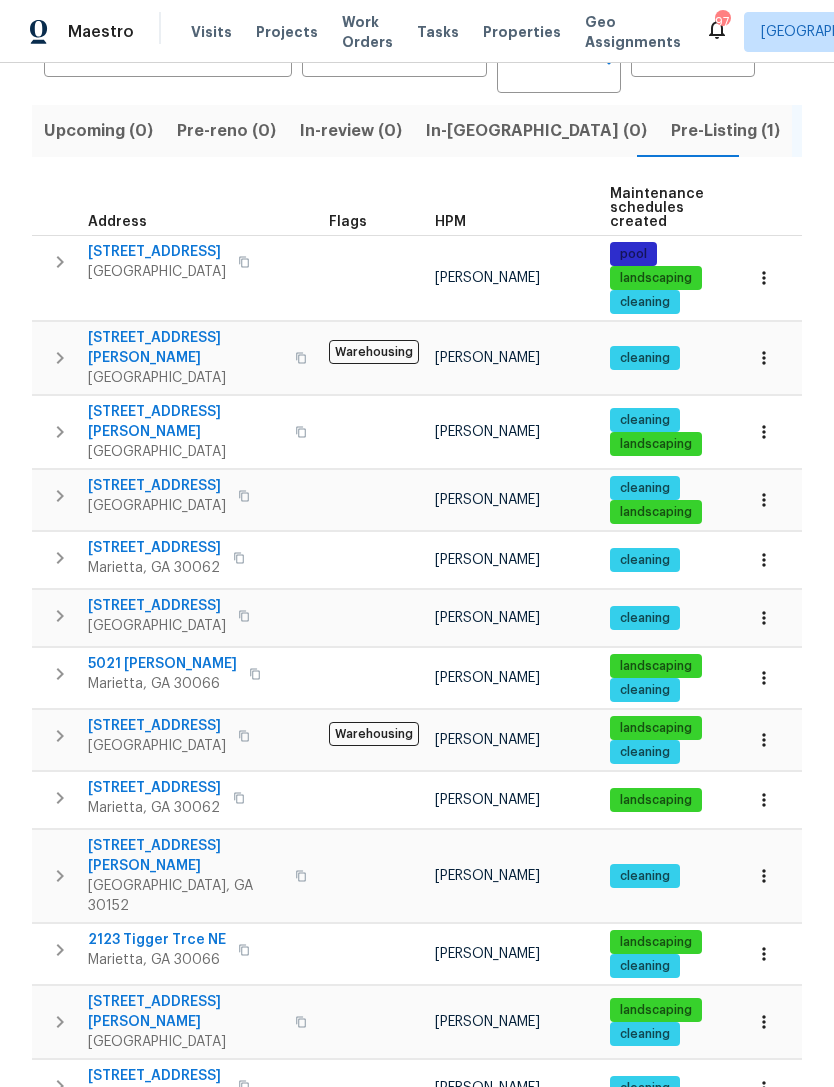 scroll, scrollTop: 221, scrollLeft: 0, axis: vertical 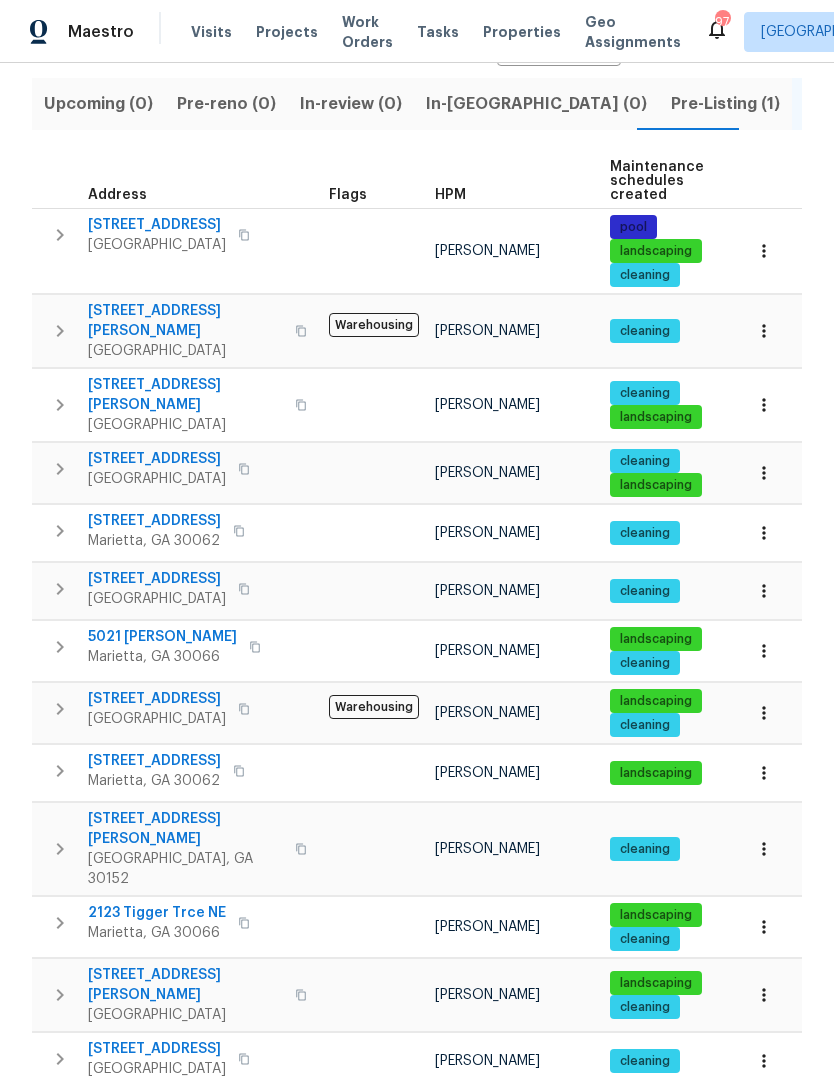 click on "[STREET_ADDRESS]" at bounding box center [154, 761] 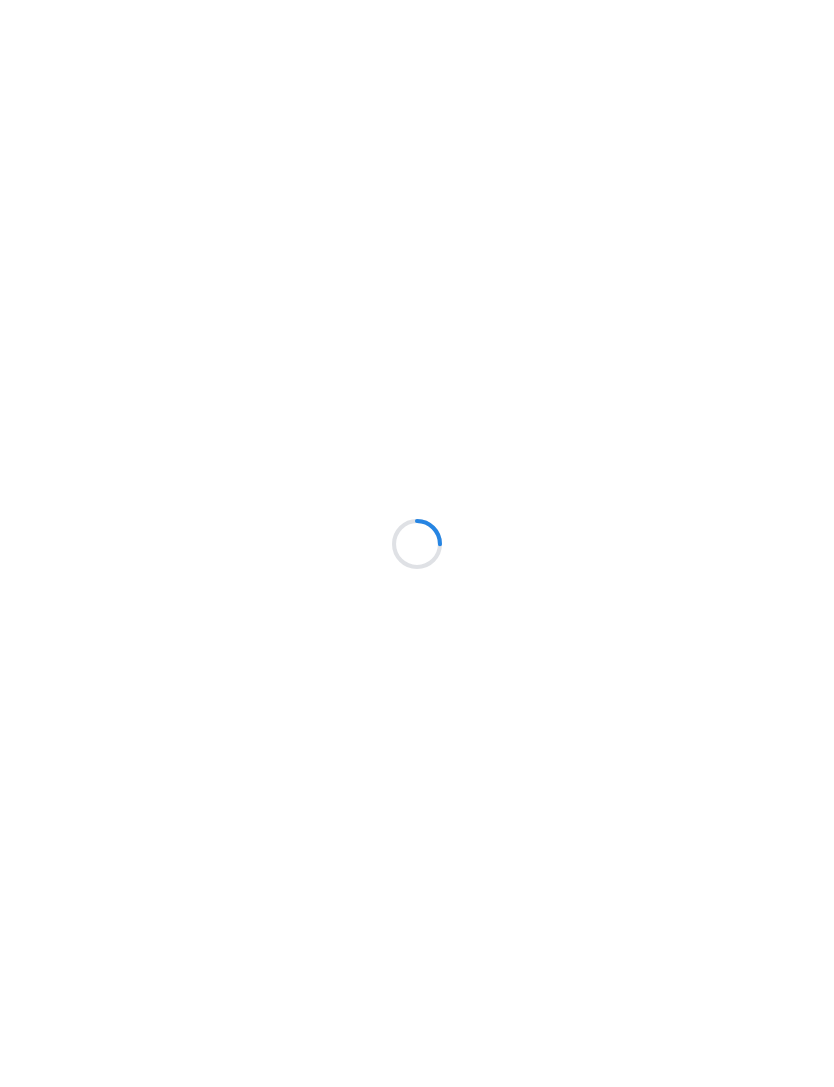 scroll, scrollTop: 0, scrollLeft: 0, axis: both 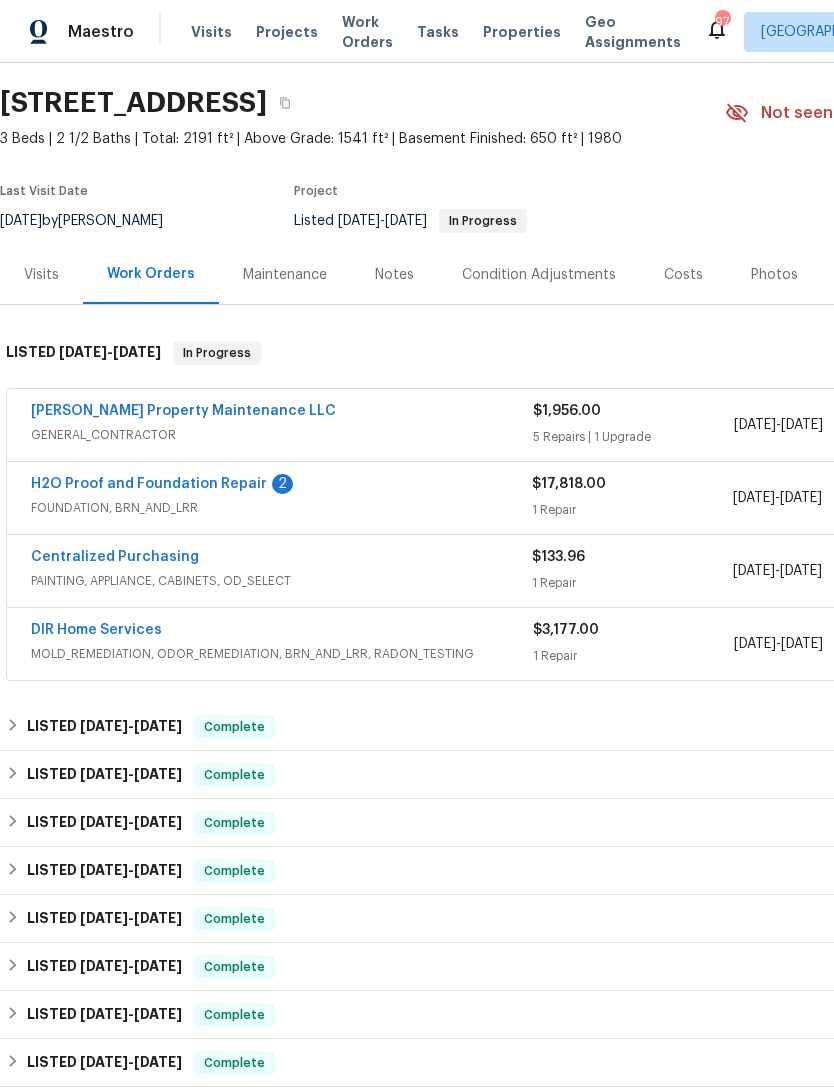 click on "H2O Proof and Foundation Repair" at bounding box center (149, 484) 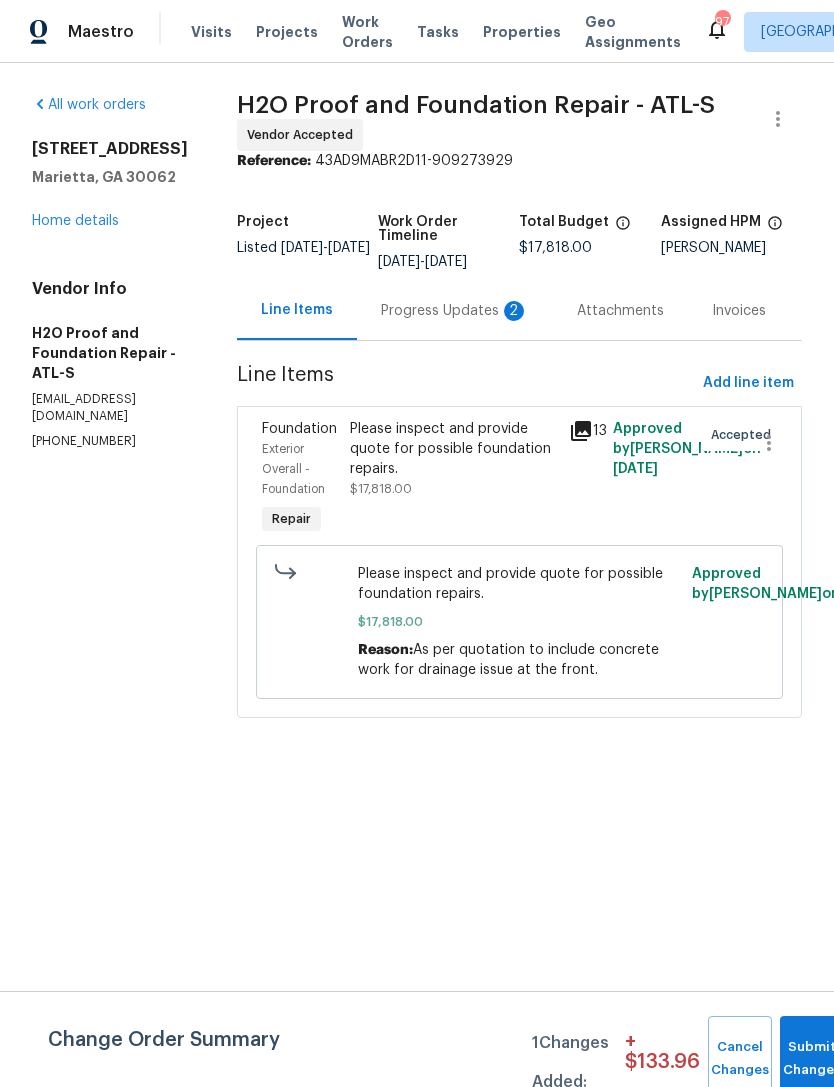 click on "Progress Updates 2" at bounding box center [455, 311] 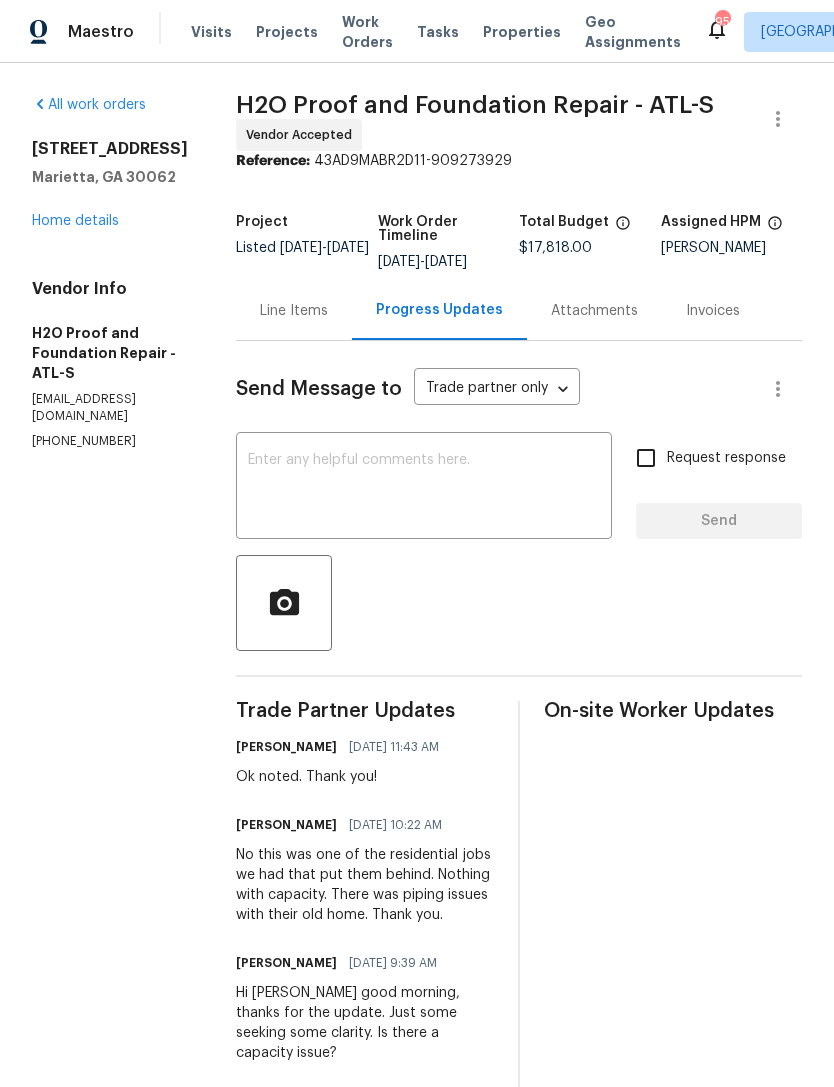 click on "Line Items" at bounding box center [294, 311] 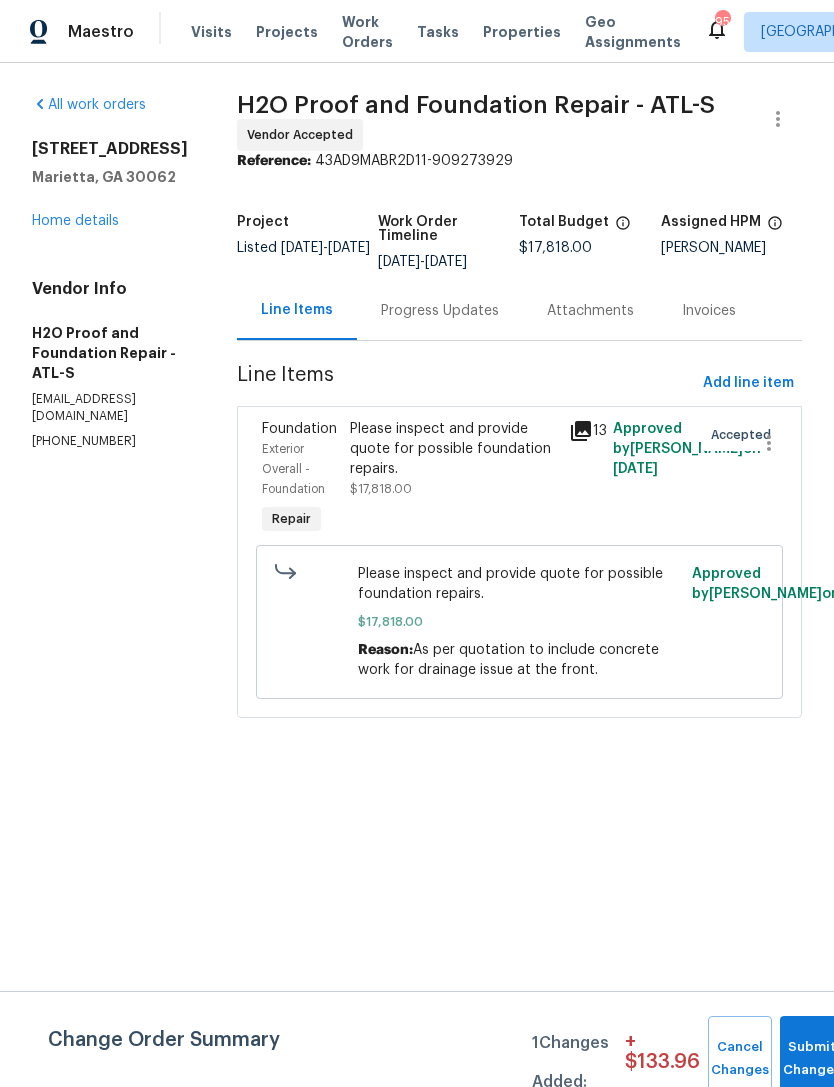 click on "Home details" at bounding box center [75, 221] 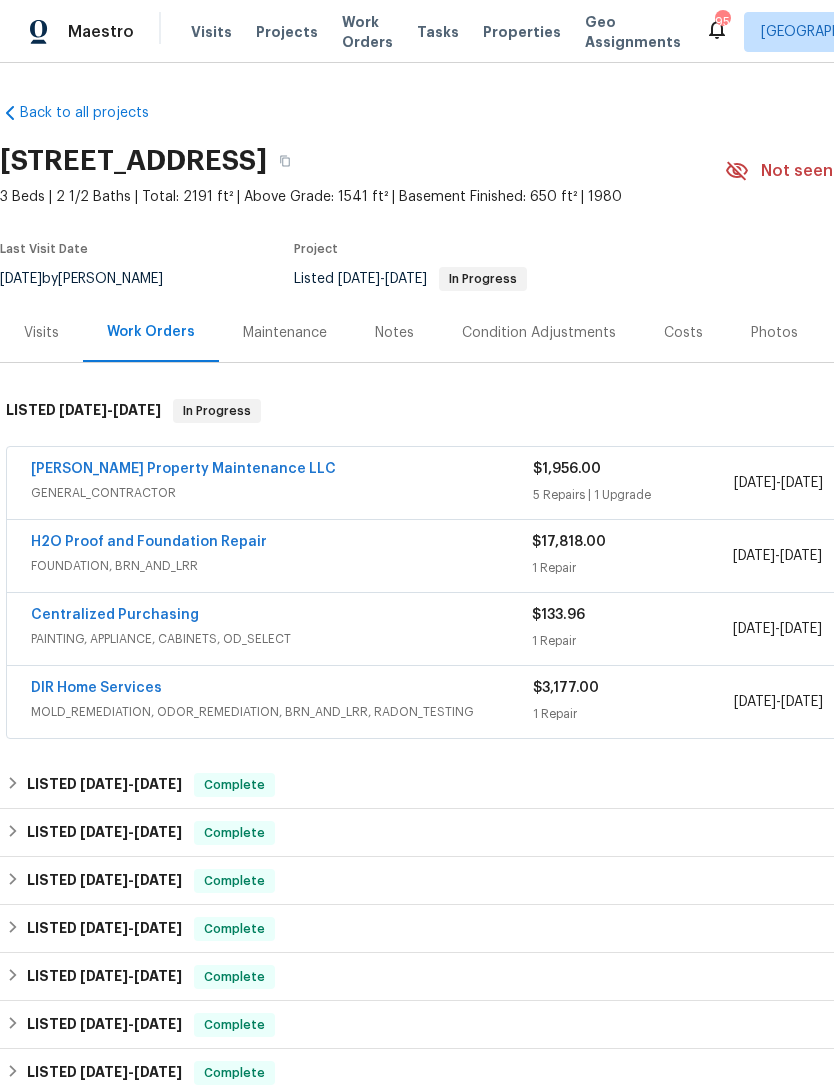 scroll, scrollTop: 0, scrollLeft: 0, axis: both 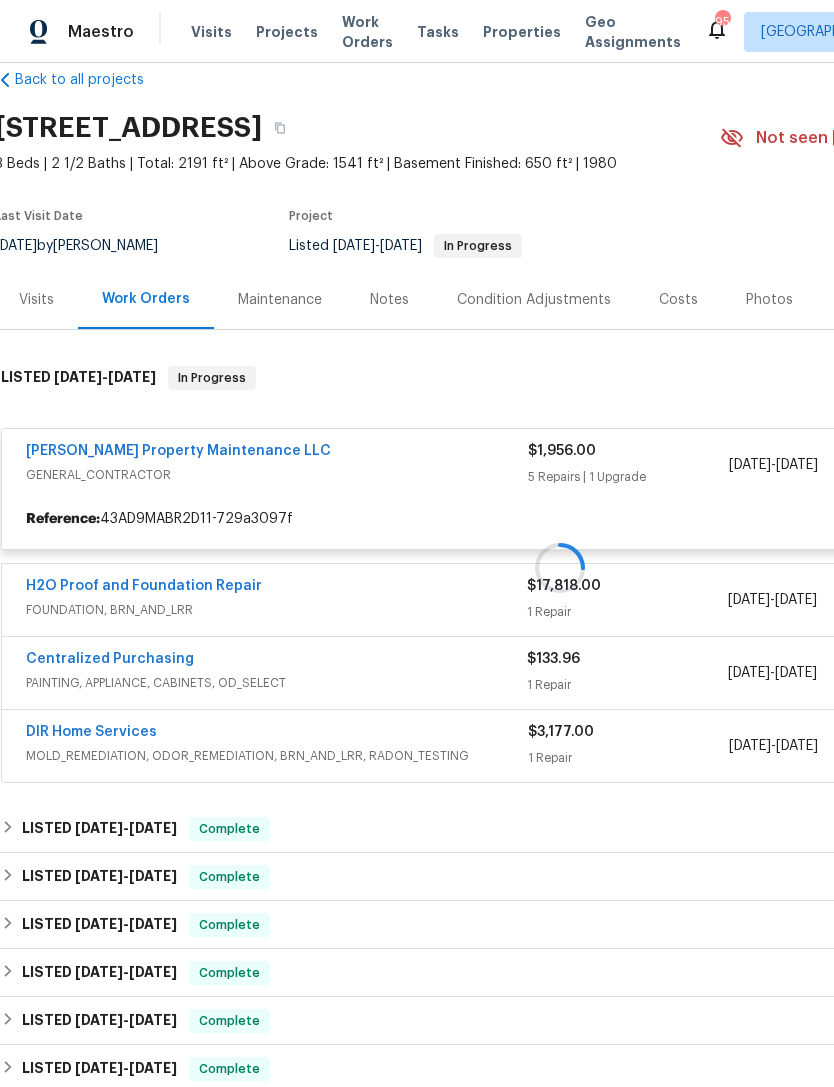 click at bounding box center [560, 567] 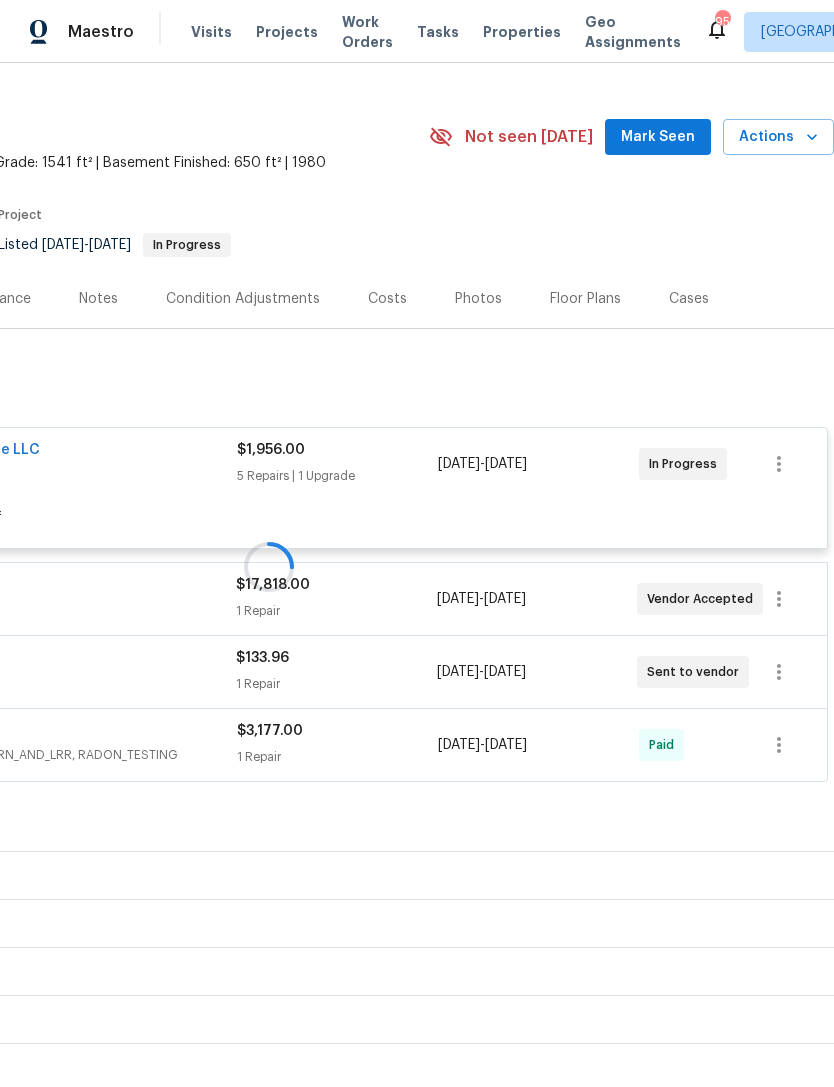 scroll, scrollTop: 34, scrollLeft: 296, axis: both 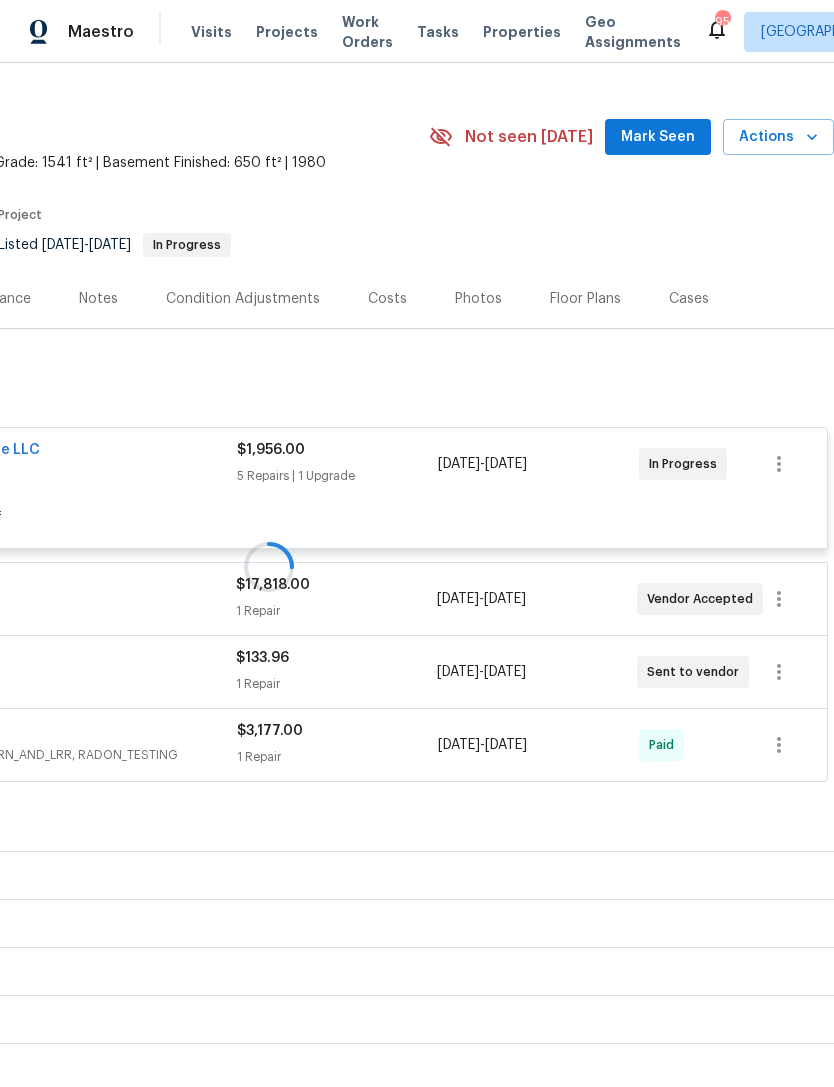 click on "Costs" at bounding box center (387, 299) 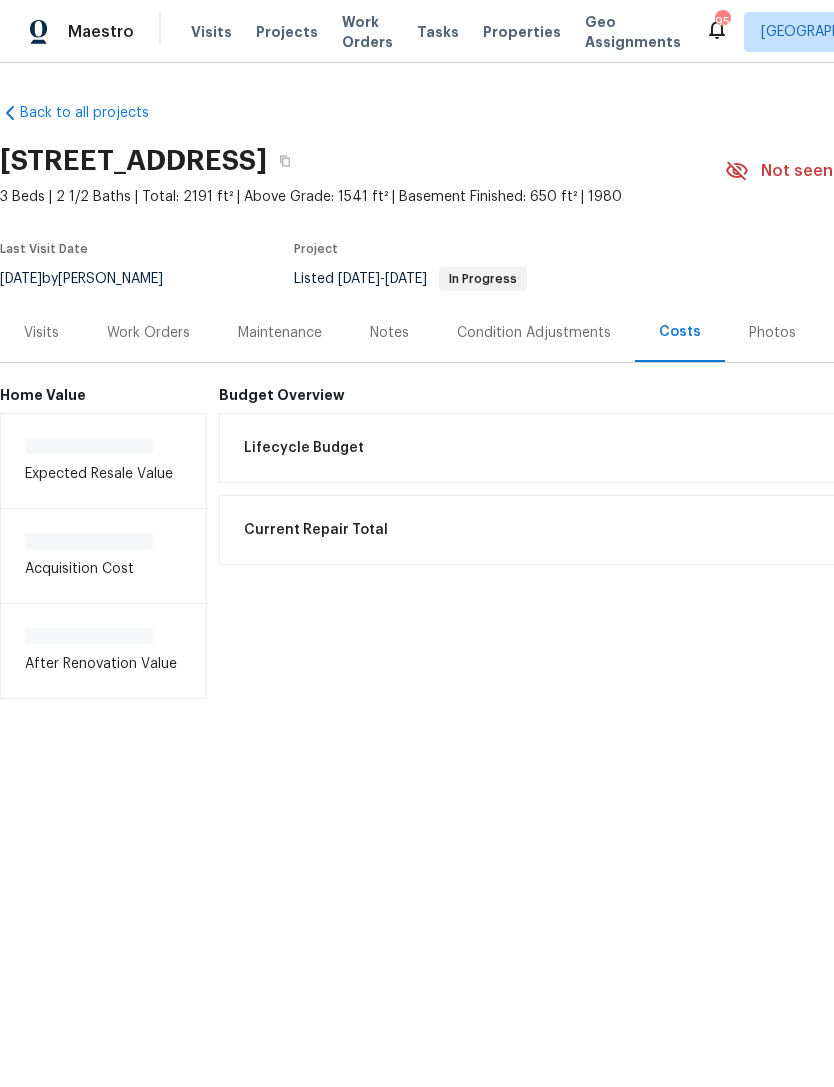 scroll, scrollTop: 0, scrollLeft: 0, axis: both 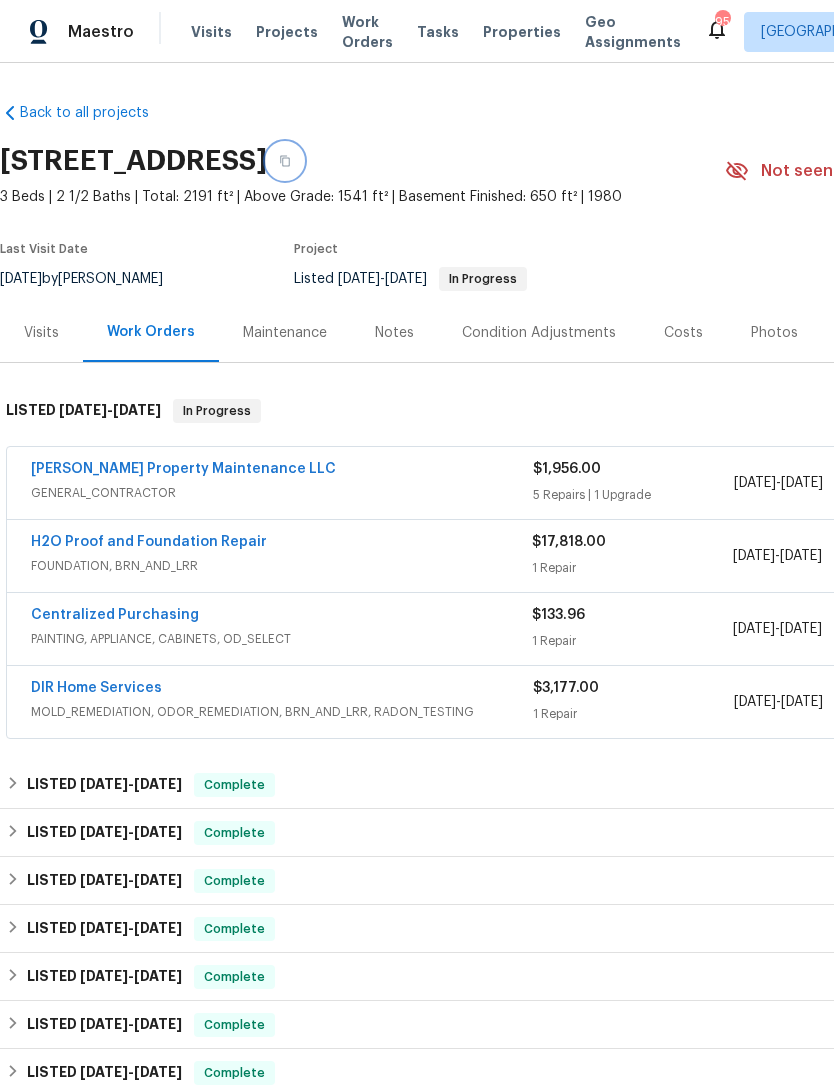 click 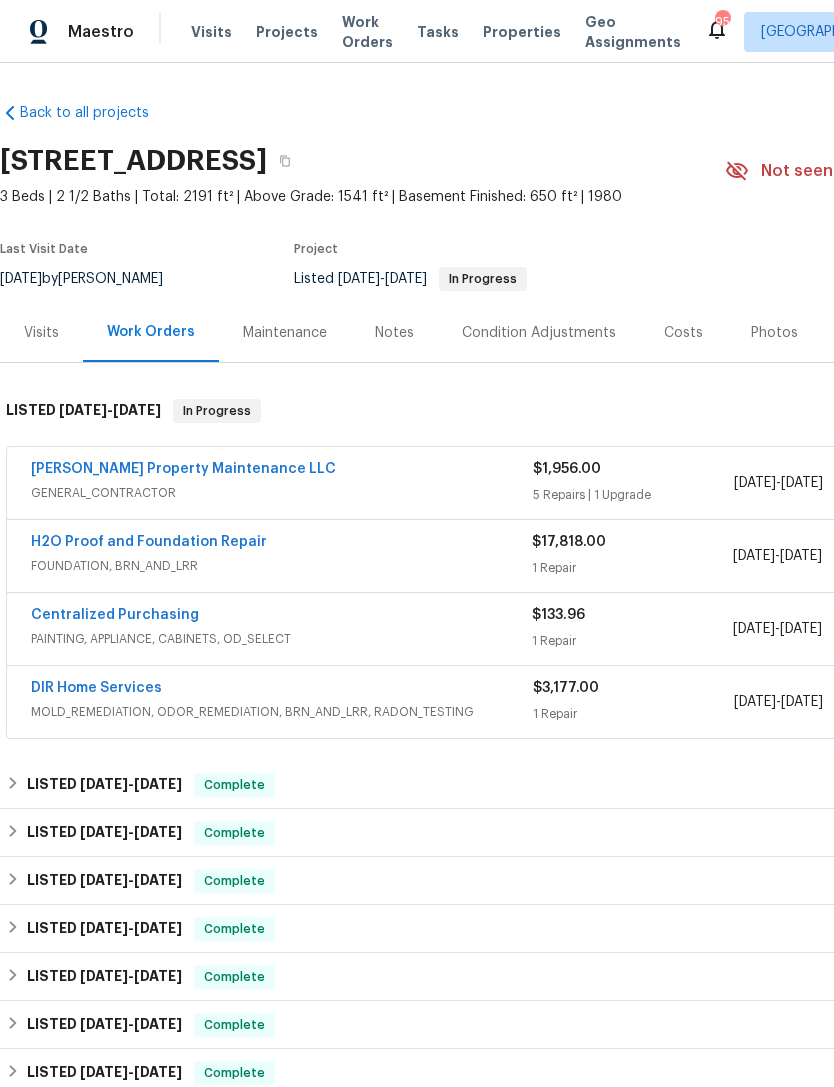 click on "Notes" at bounding box center (394, 333) 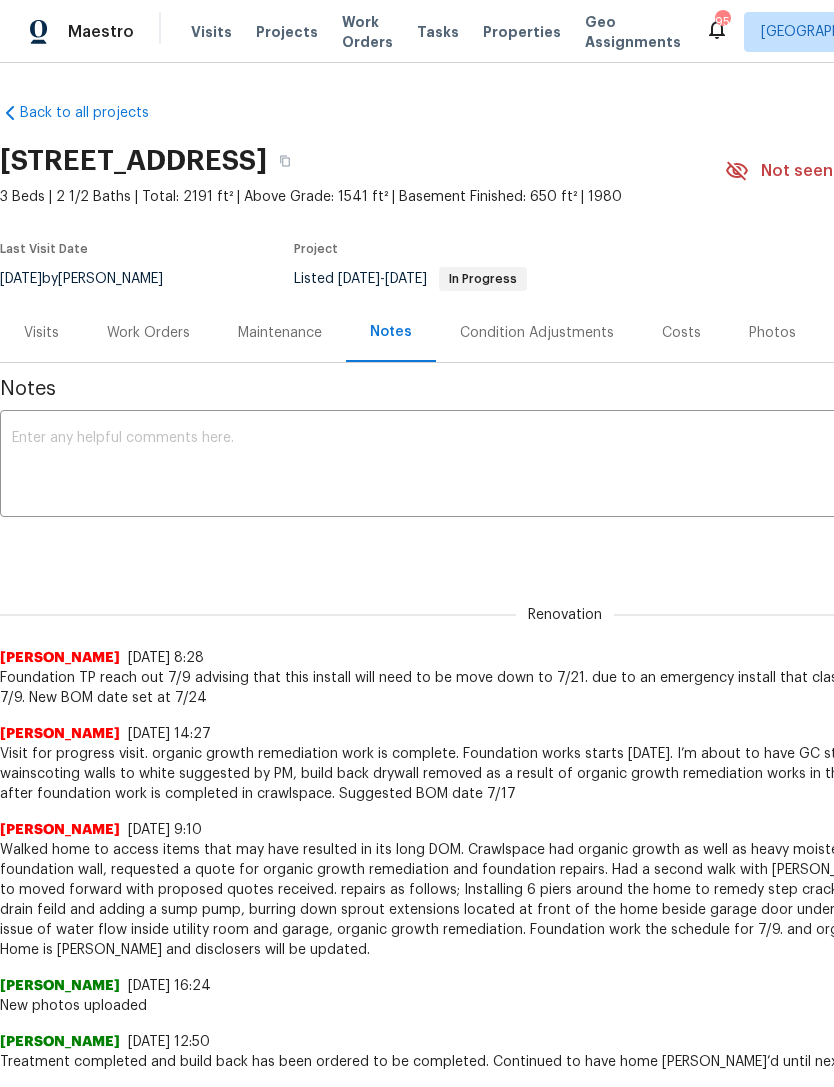 click on "Work Orders" at bounding box center [148, 333] 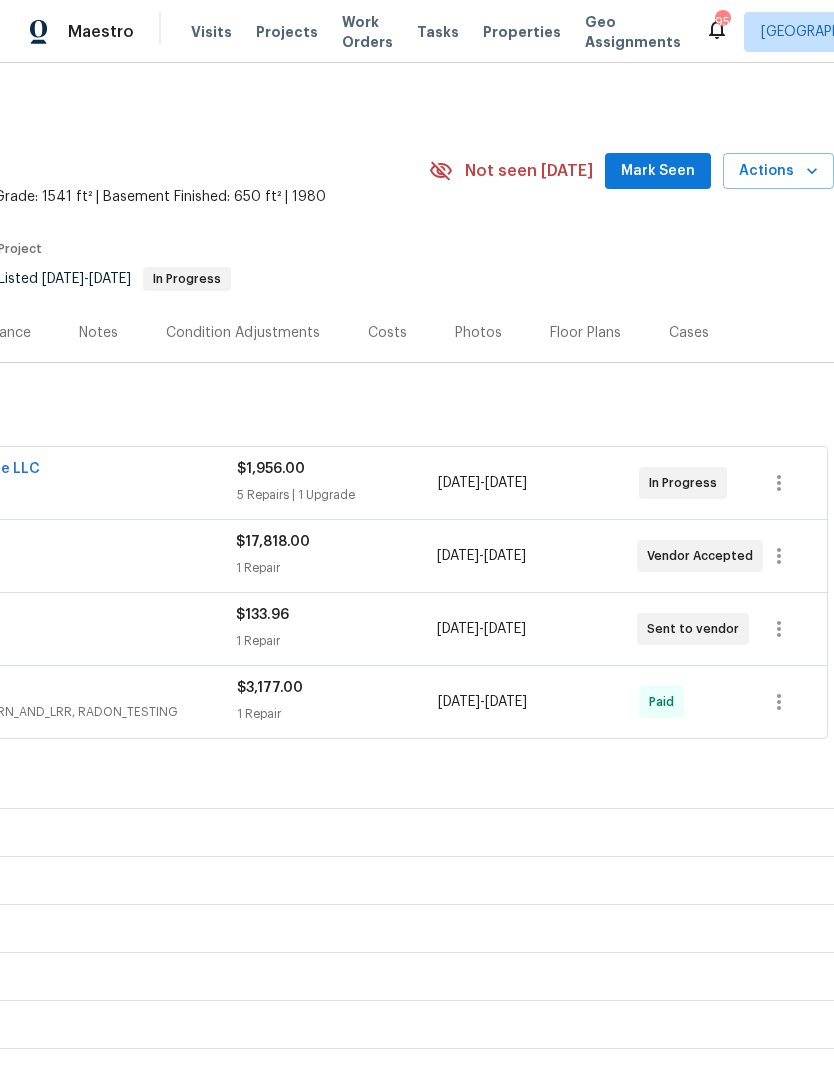 scroll, scrollTop: 0, scrollLeft: 296, axis: horizontal 